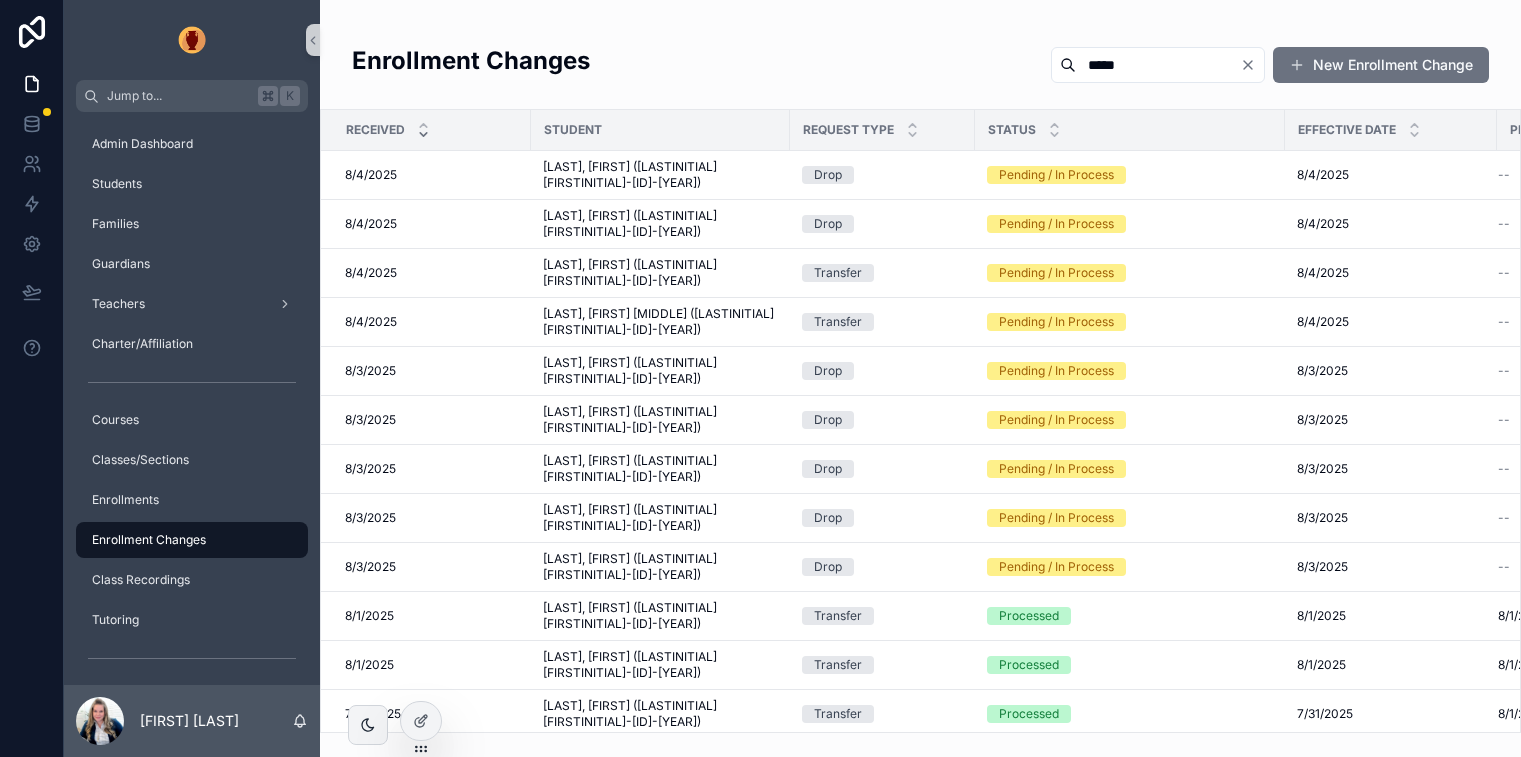 scroll, scrollTop: 0, scrollLeft: 0, axis: both 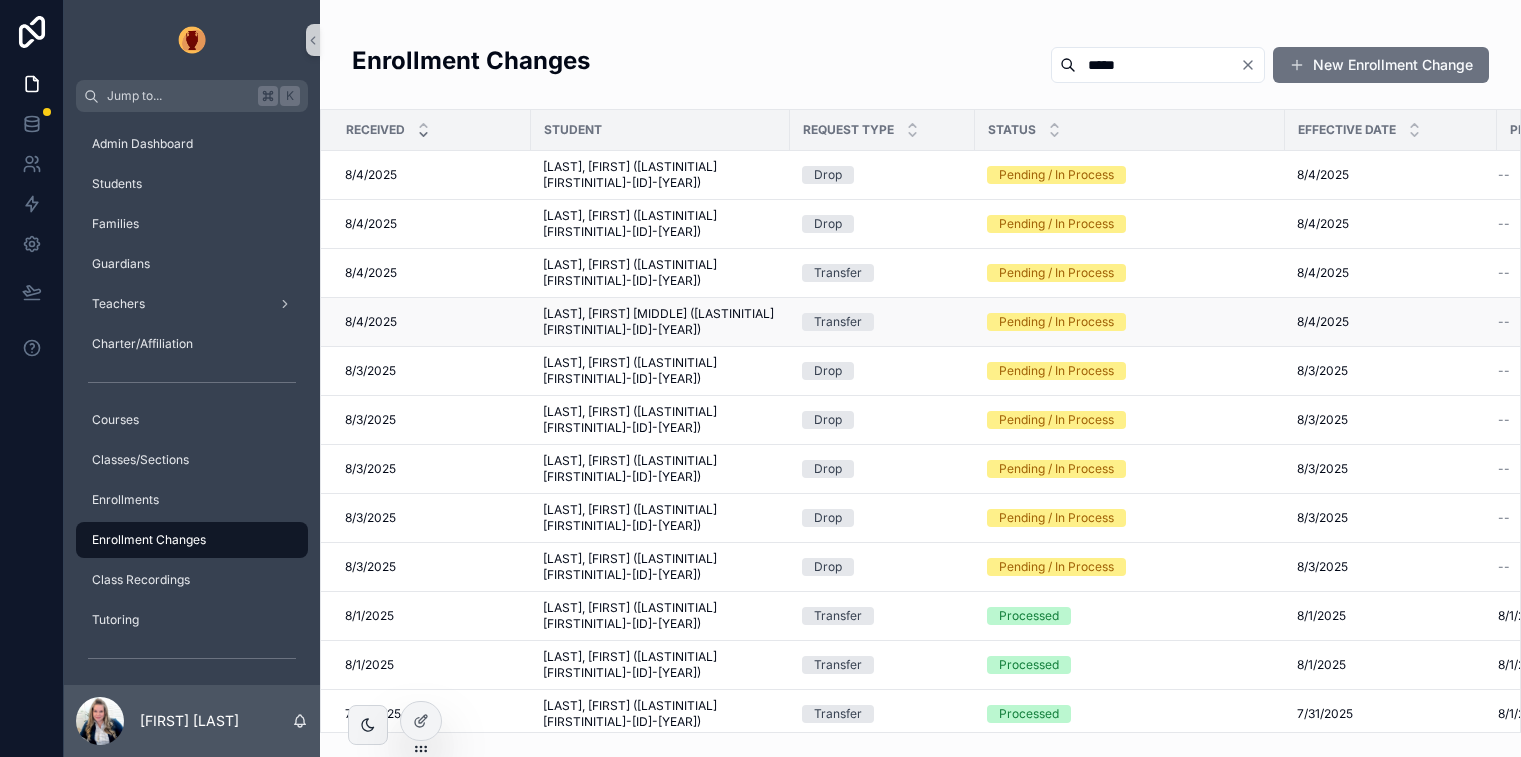 click on "[LAST], [FIRST] [MIDDLE] ([LASTINITIAL][FIRSTINITIAL]-[ID]-[YEAR])" at bounding box center (660, 322) 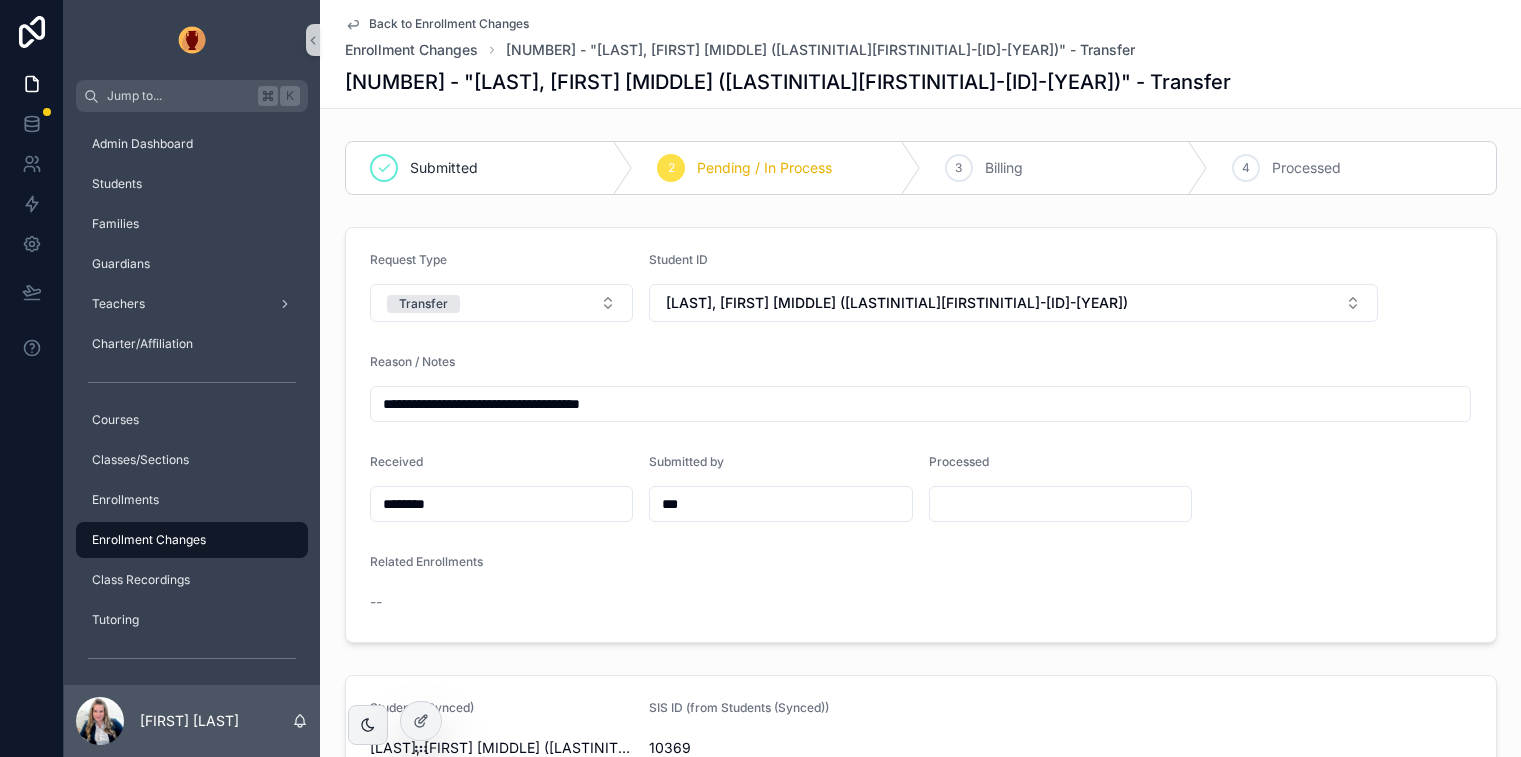 click 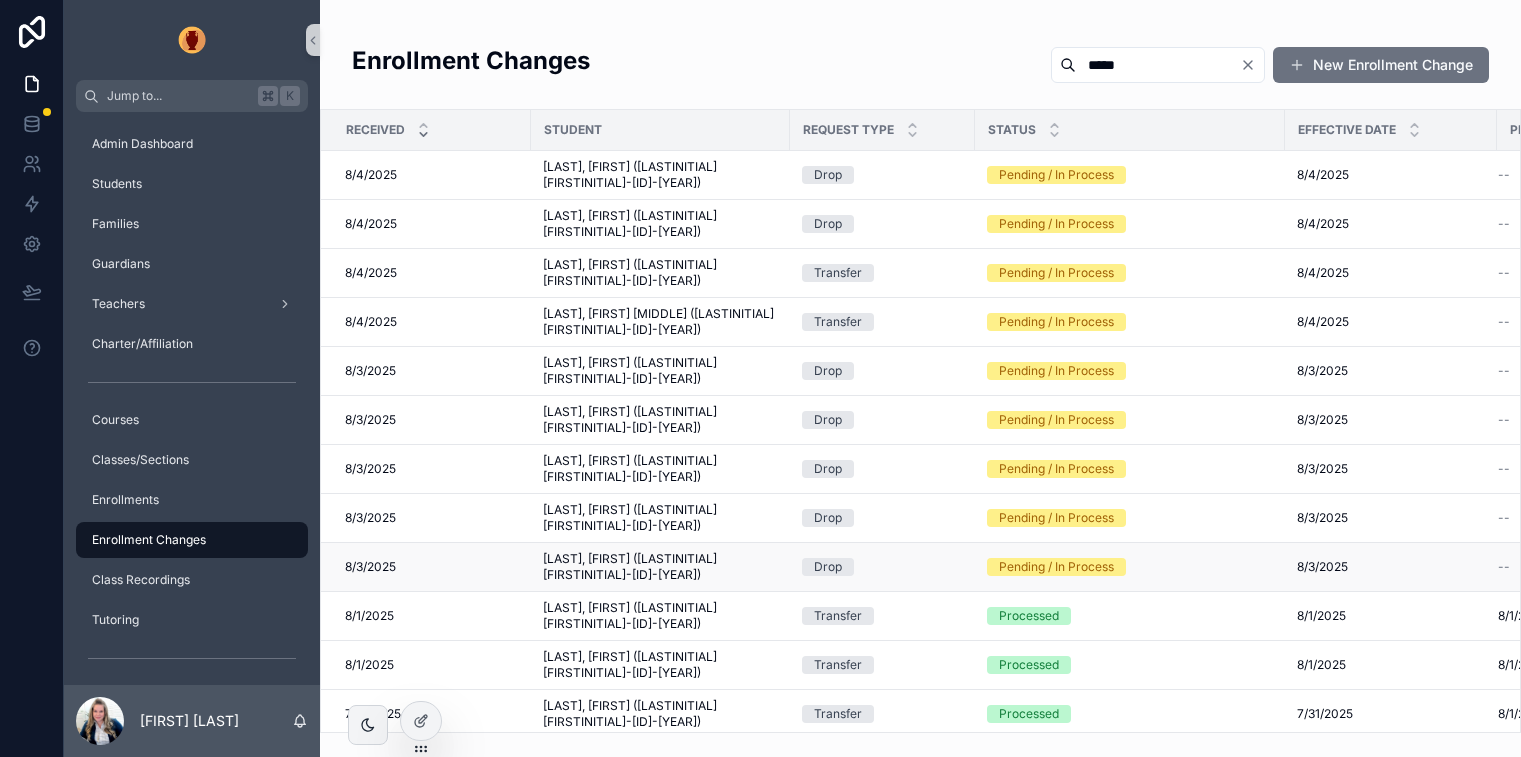 click on "Pending / In Process" at bounding box center (1056, 567) 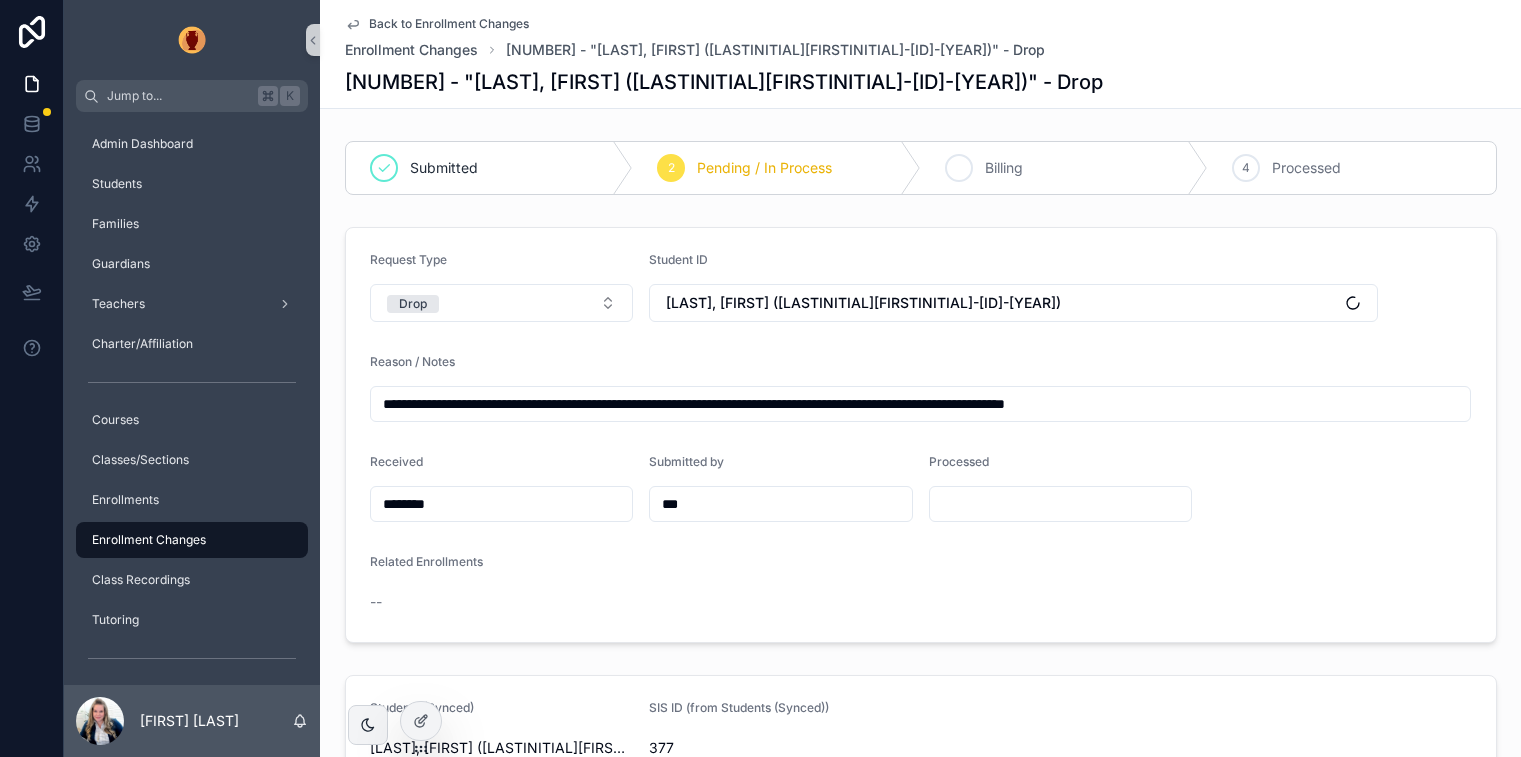 click on "Billing" at bounding box center [1004, 168] 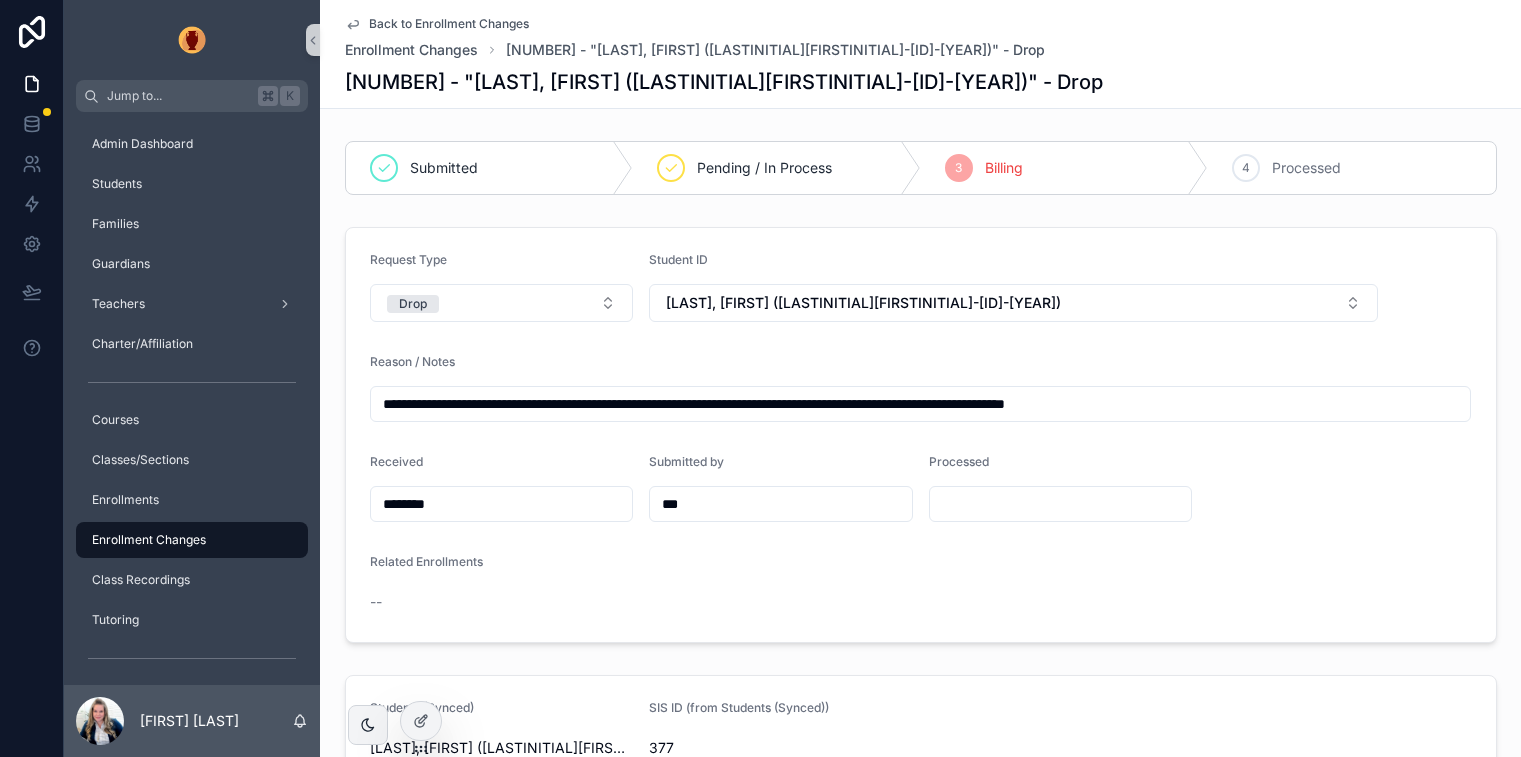 click 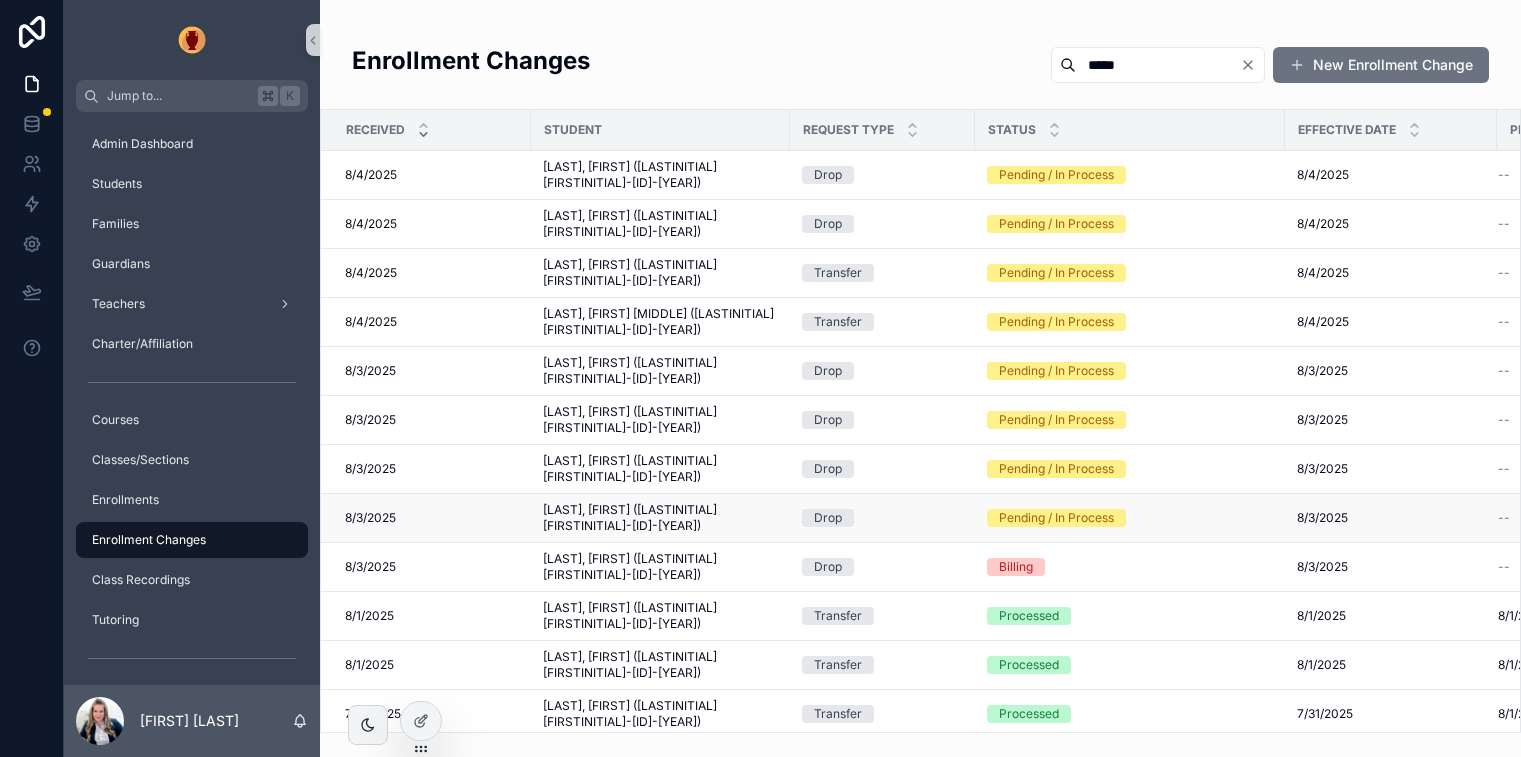 click on "[LAST], [FIRST] ([LAST][FIRST]-[ID]-[ID])" at bounding box center (660, 518) 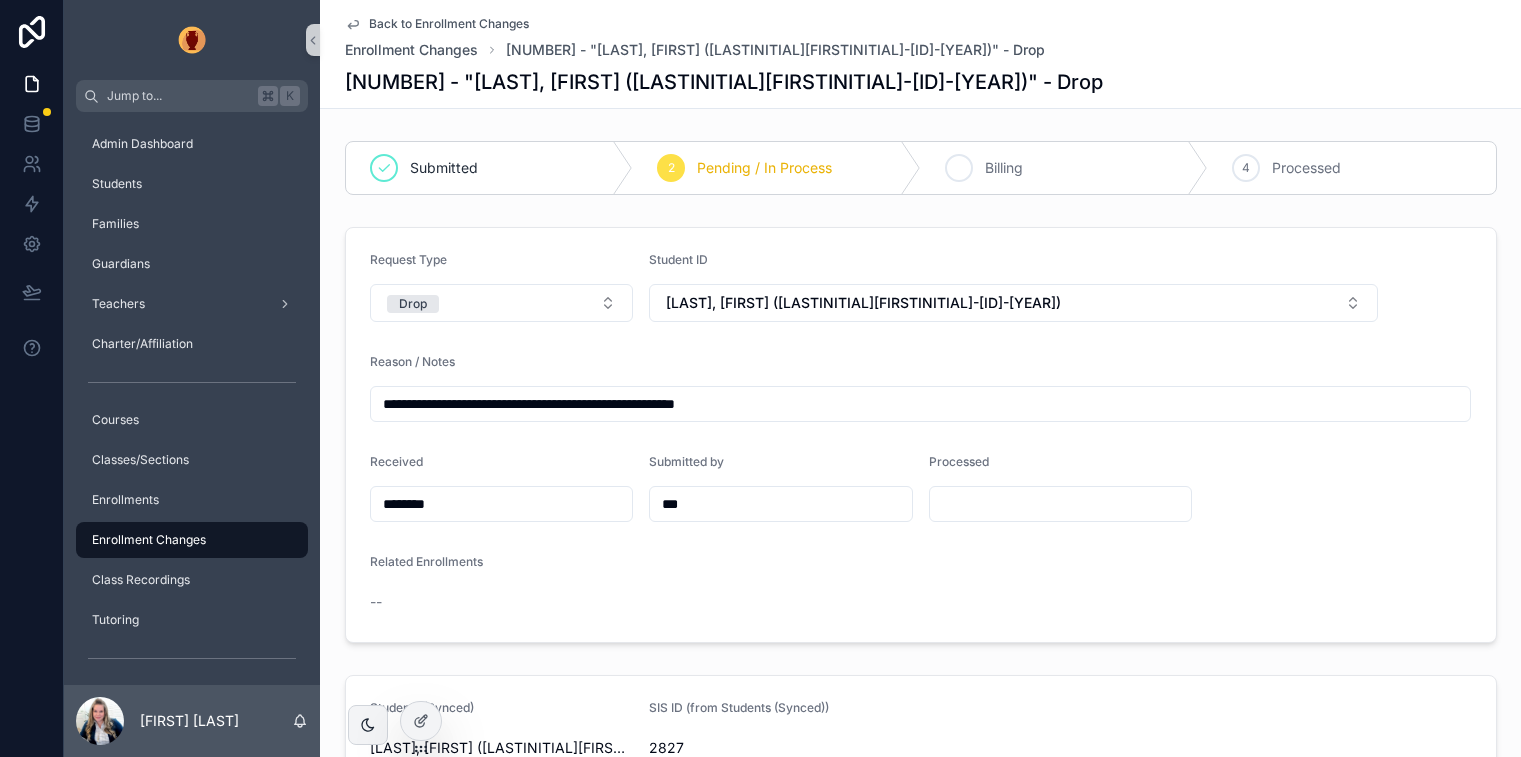 click on "Billing" at bounding box center (1004, 168) 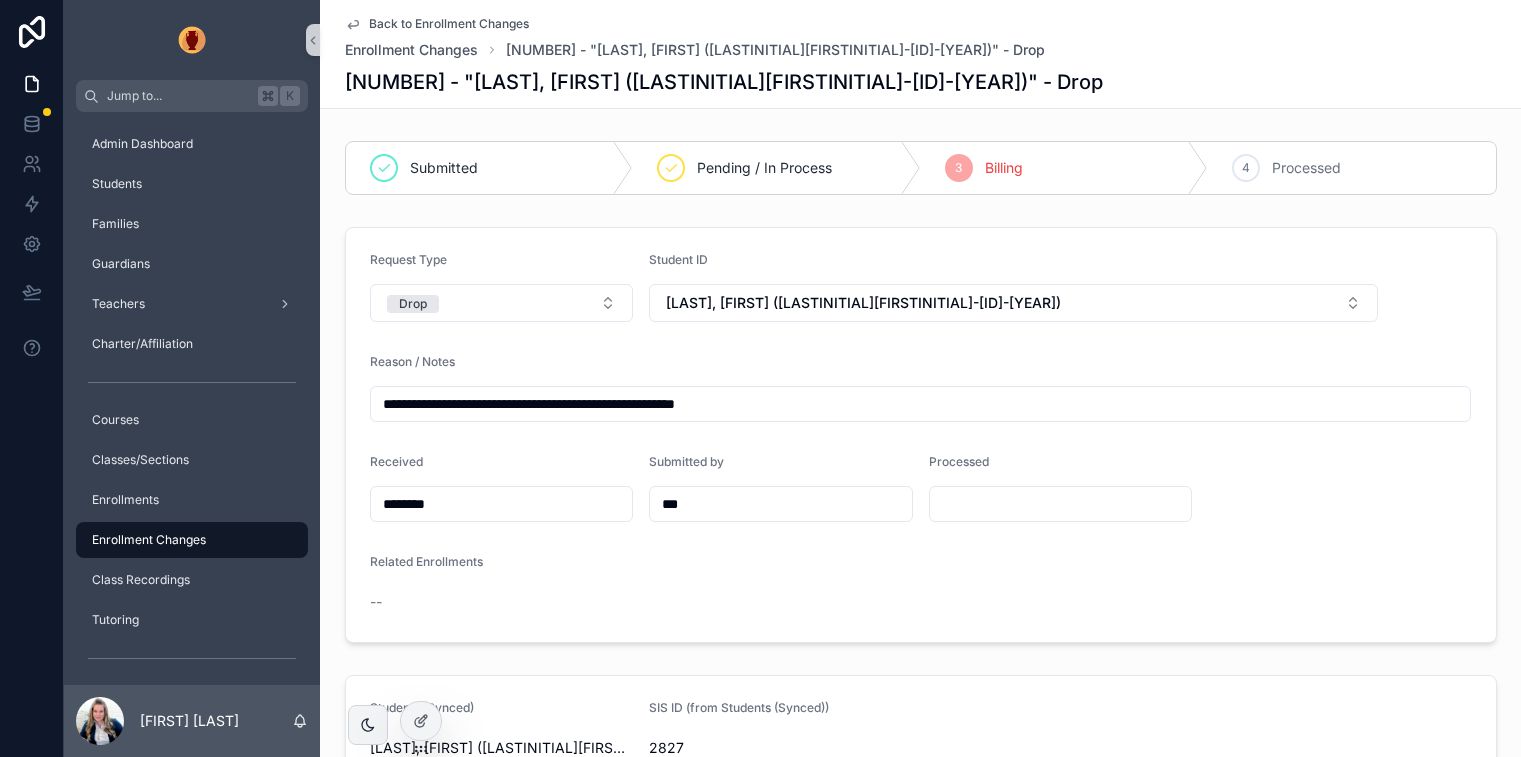 click 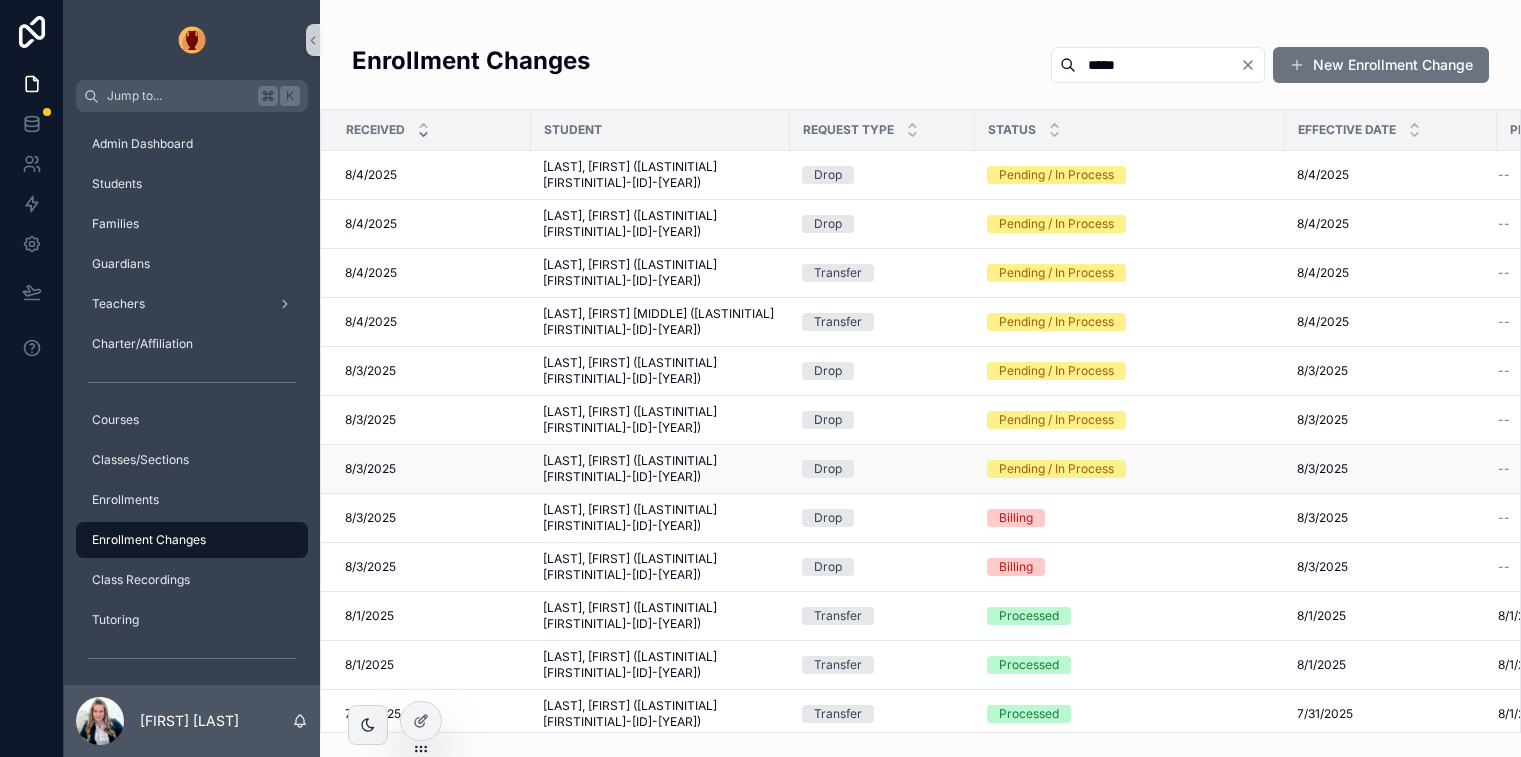 click on "[LAST], [FIRST] ([LAST][FIRST]-[ID]-[ID])" at bounding box center [660, 469] 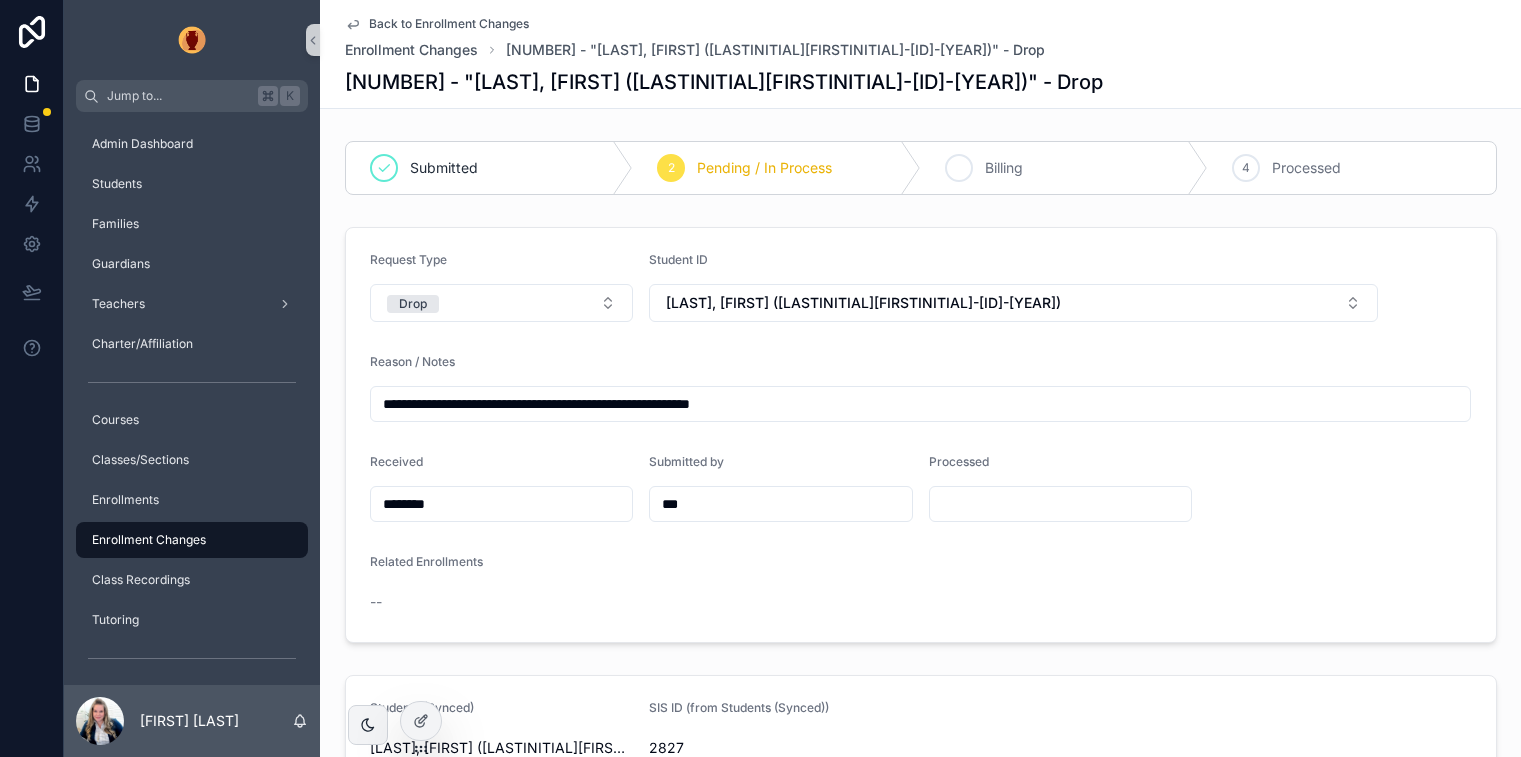 click on "3 Billing" at bounding box center (1065, 168) 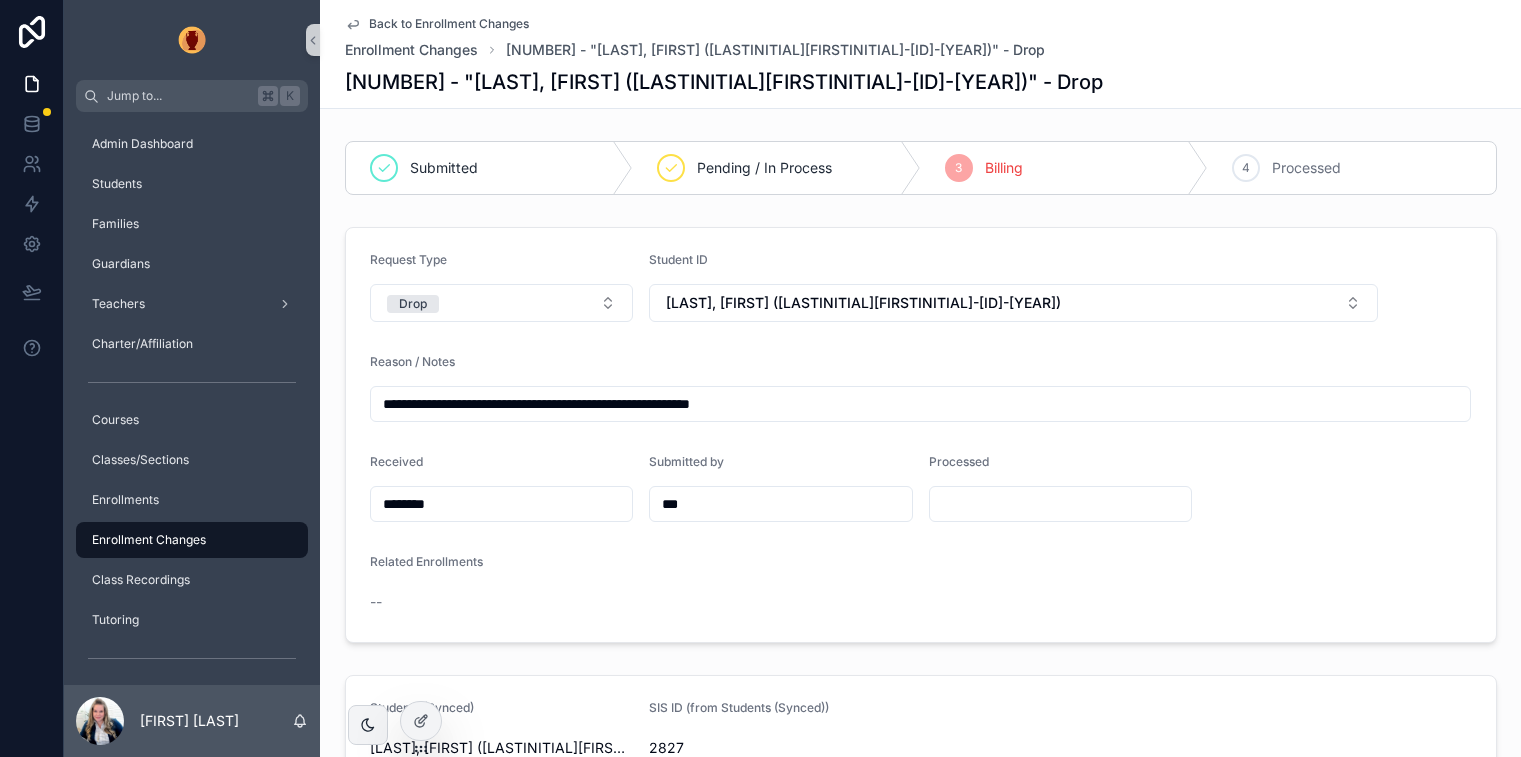 click on "Back to Enrollment Changes" at bounding box center [449, 24] 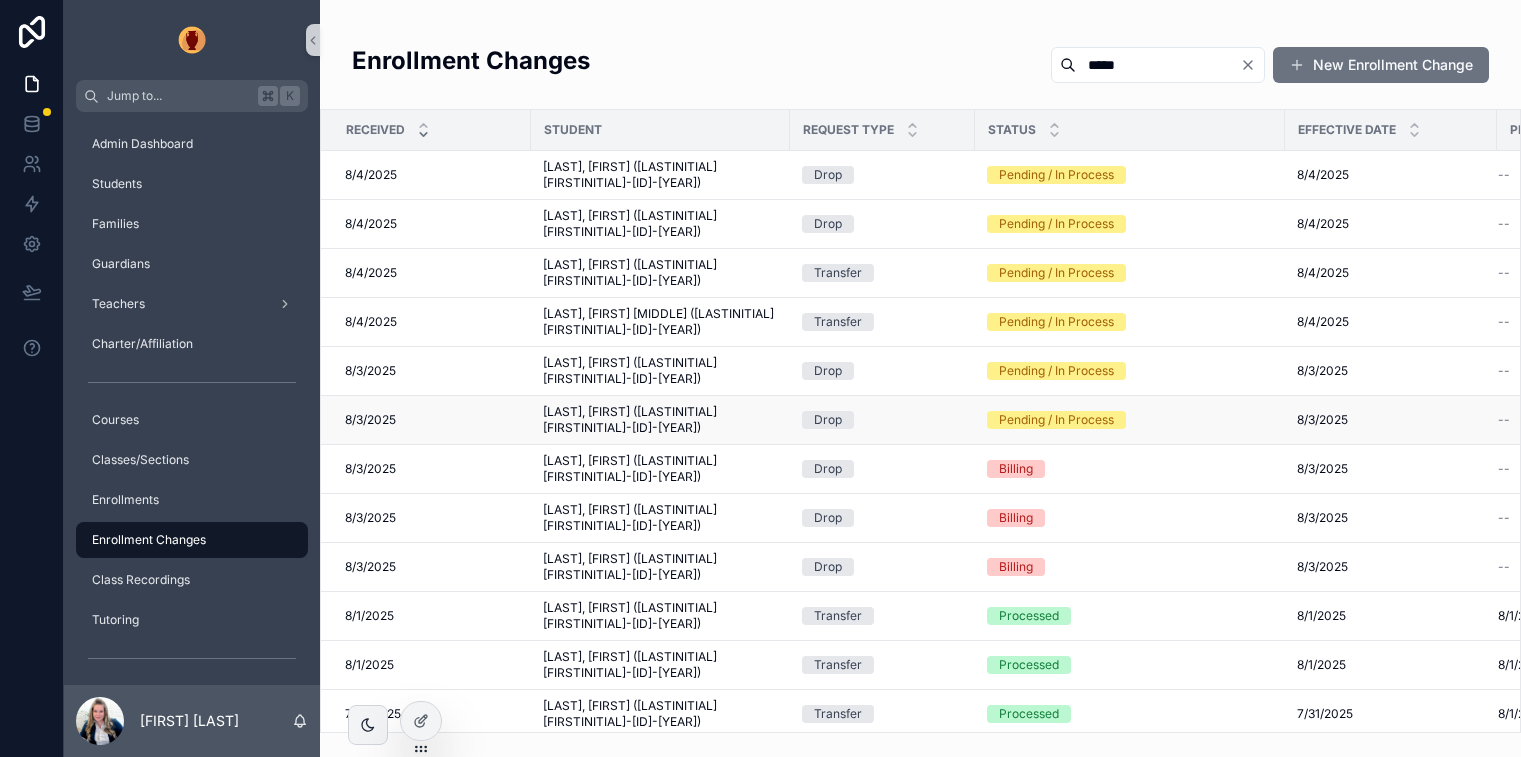 click on "[LAST], [FIRST] ([LAST][FIRST]-[ID]-[ID])" at bounding box center [660, 420] 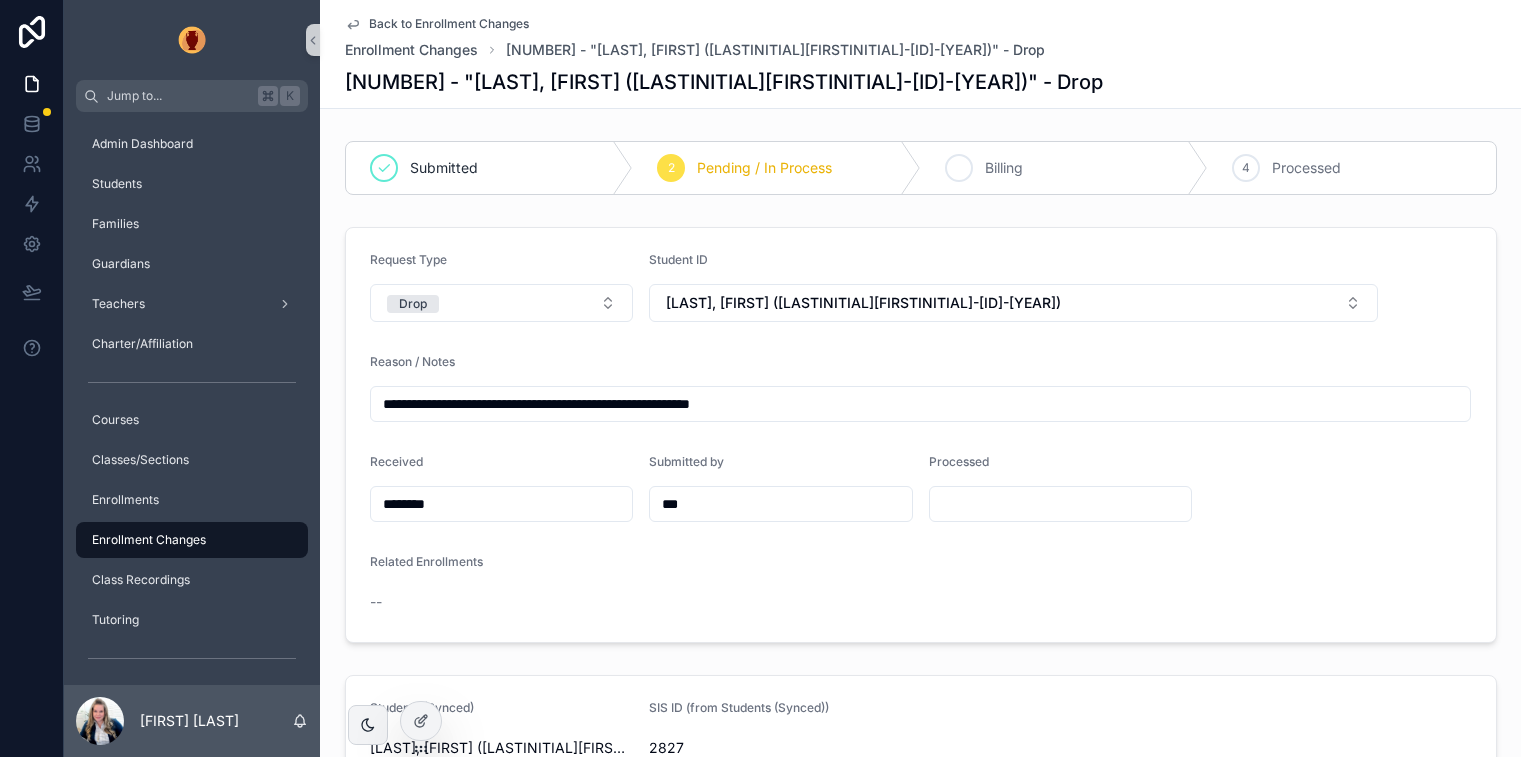 click on "Billing" at bounding box center (1004, 168) 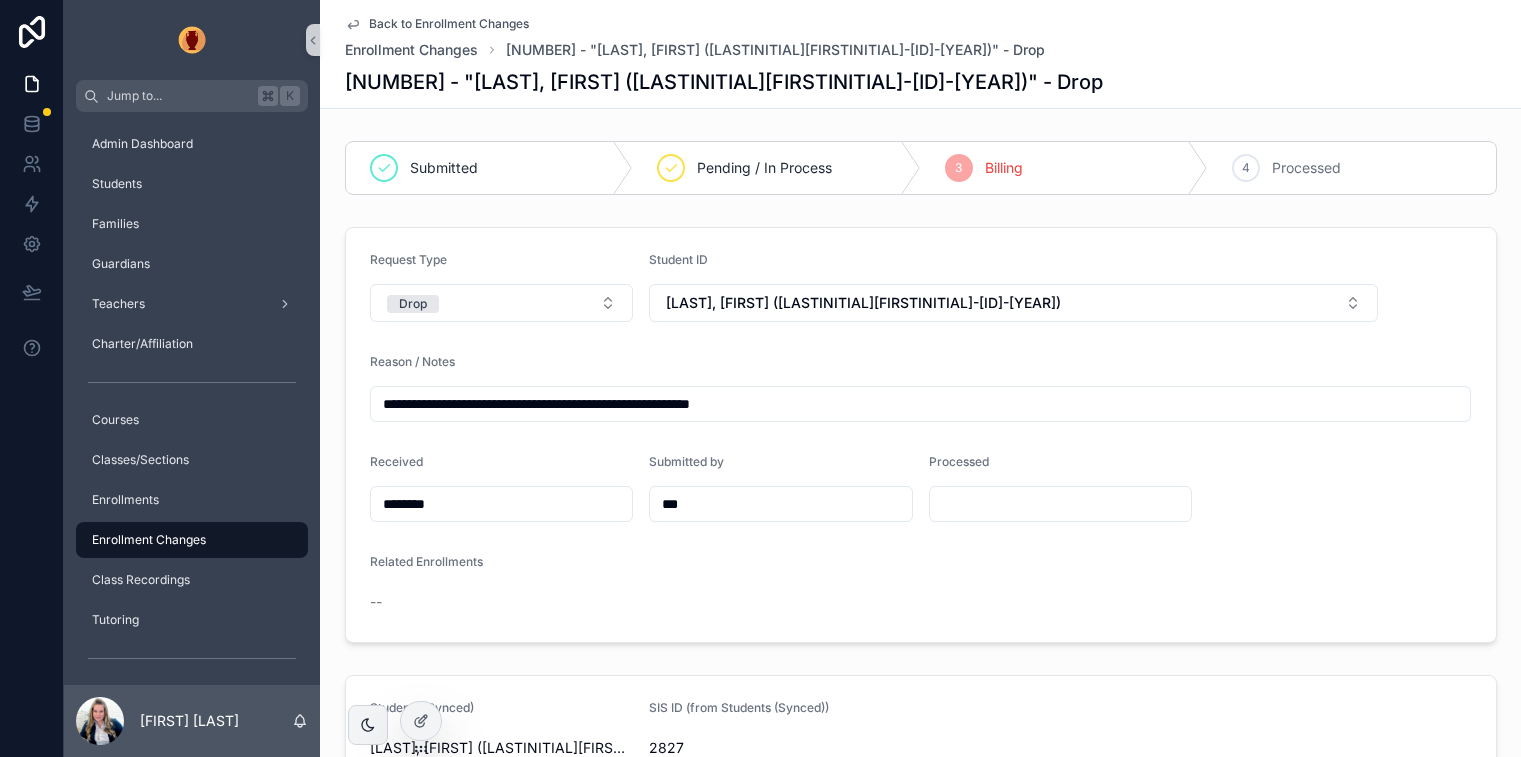 click on "Back to Enrollment Changes" at bounding box center (449, 24) 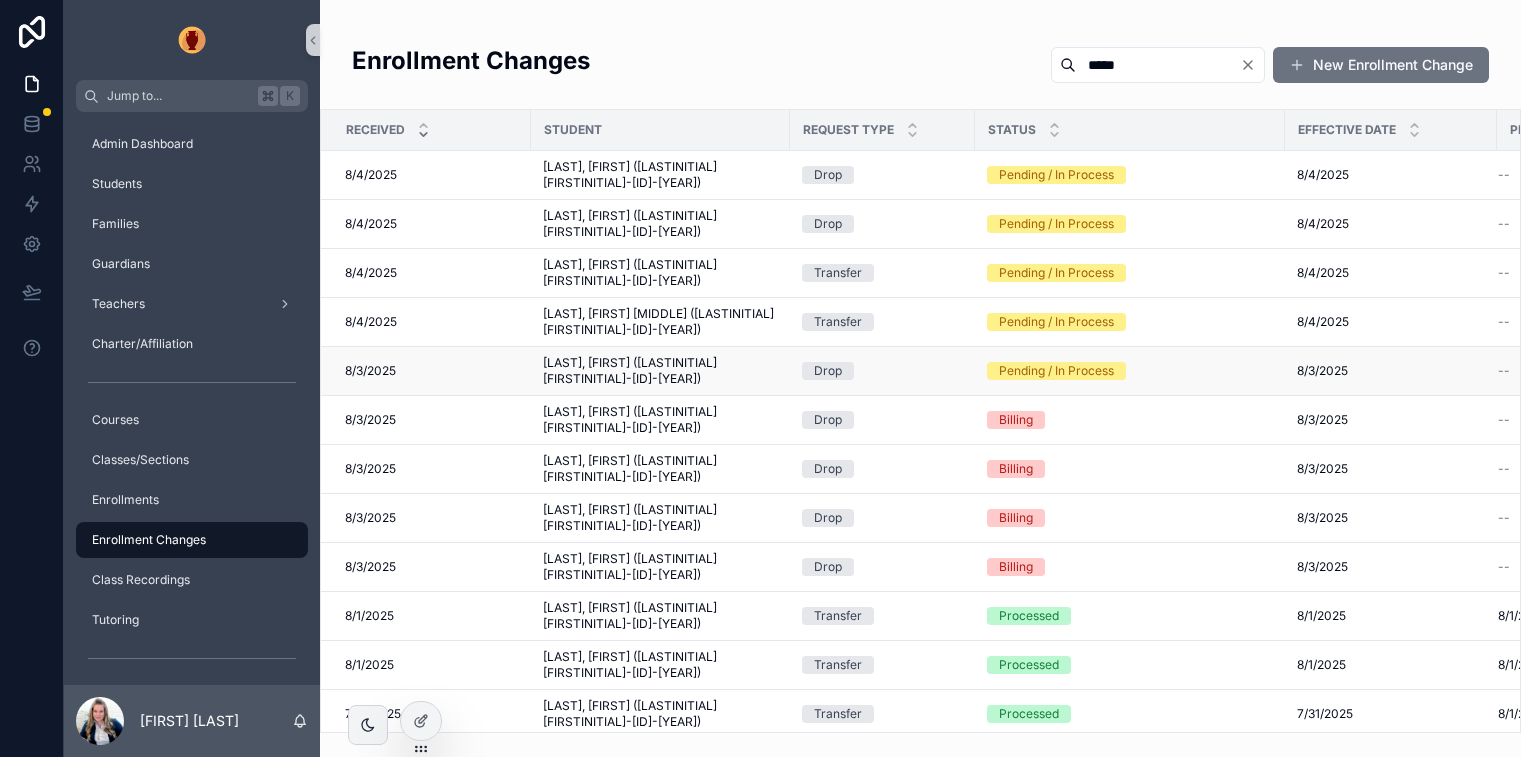 click on "[LAST], [FIRST] ([LAST][FIRST]-[ID]-[ID])" at bounding box center (660, 371) 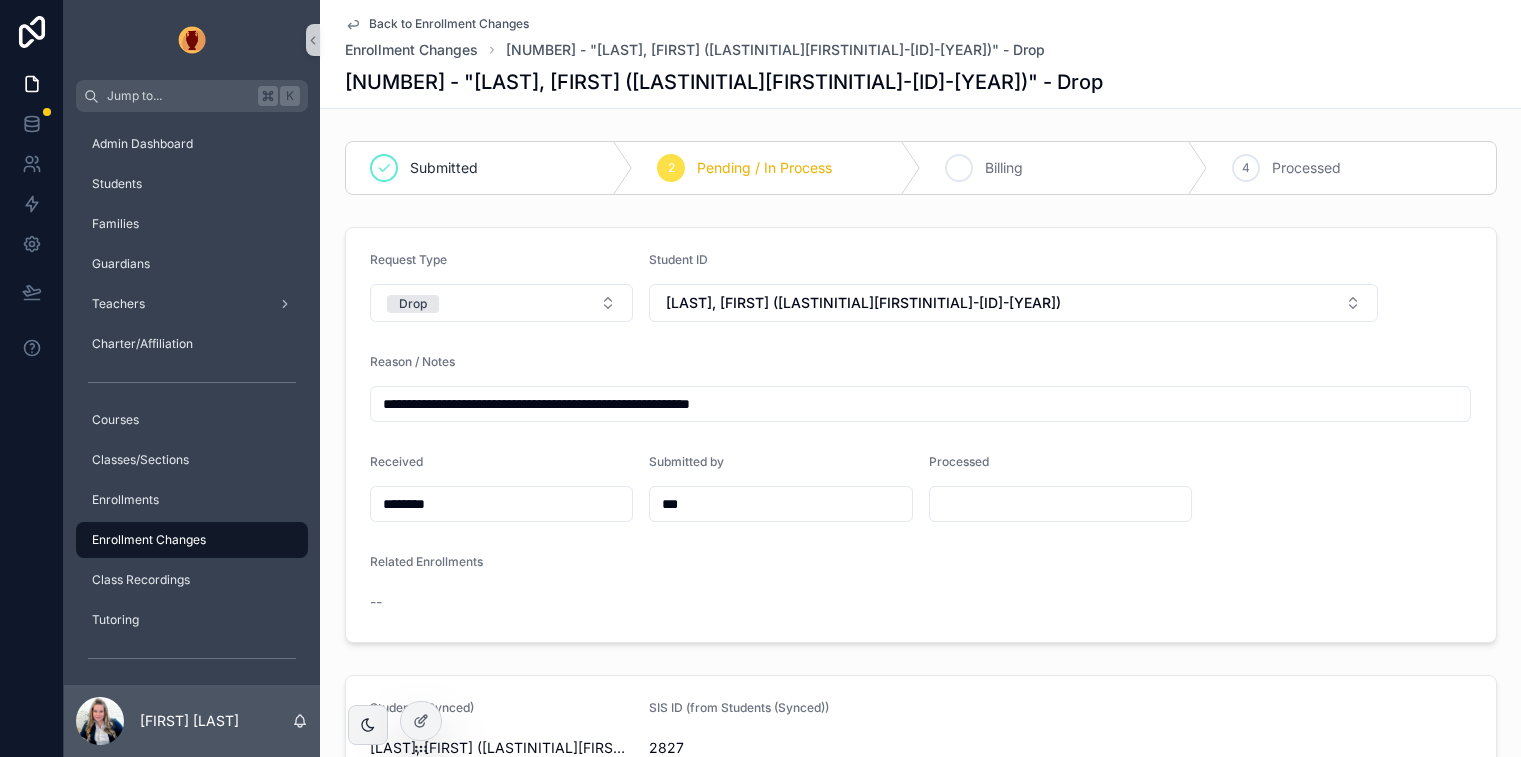 click on "Billing" at bounding box center (1004, 168) 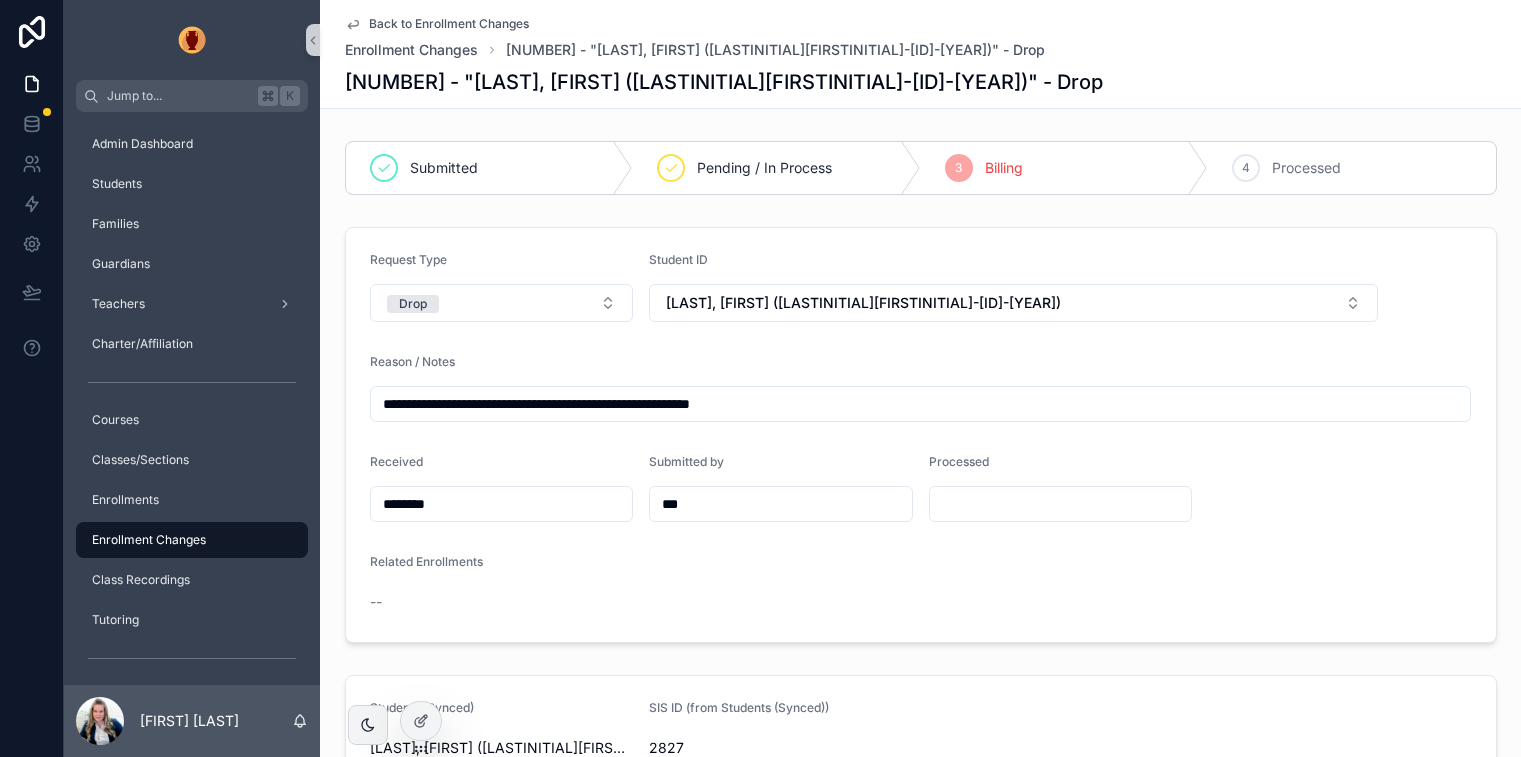 click on "Back to Enrollment Changes" at bounding box center (449, 24) 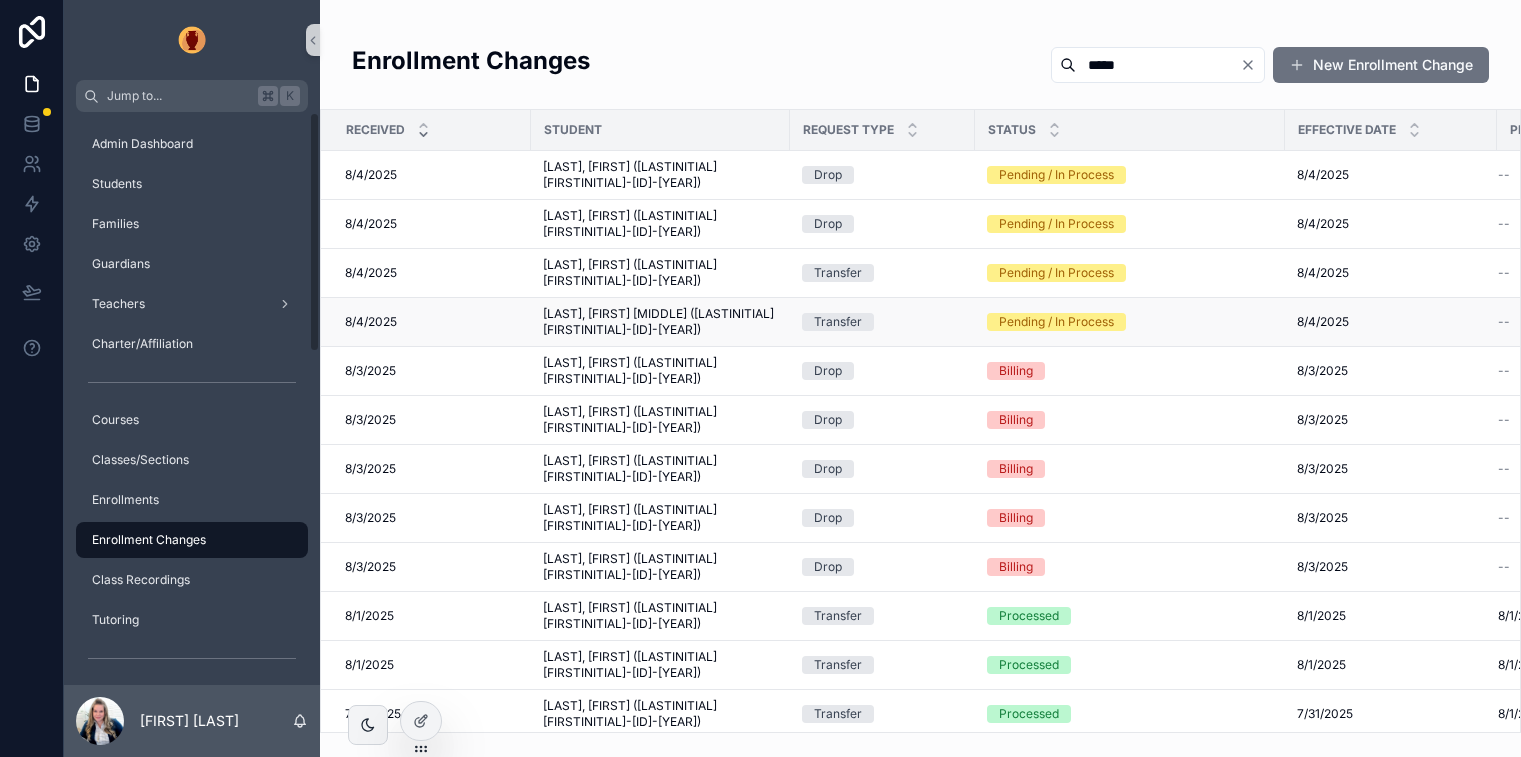 click on "[LAST], [FIRST] ([LAST][FIRST]-[ID]-[ID])" at bounding box center (660, 322) 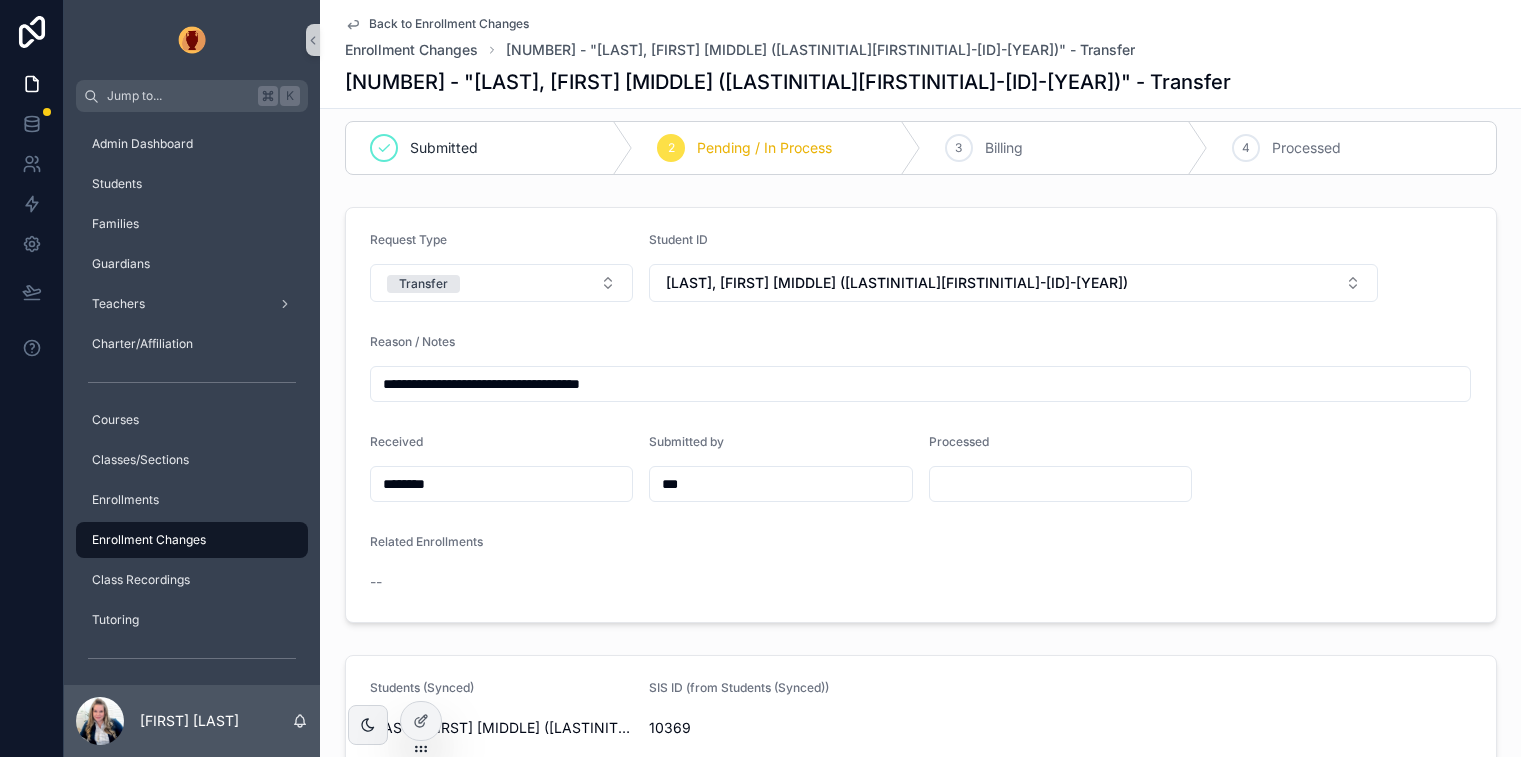 scroll, scrollTop: 0, scrollLeft: 0, axis: both 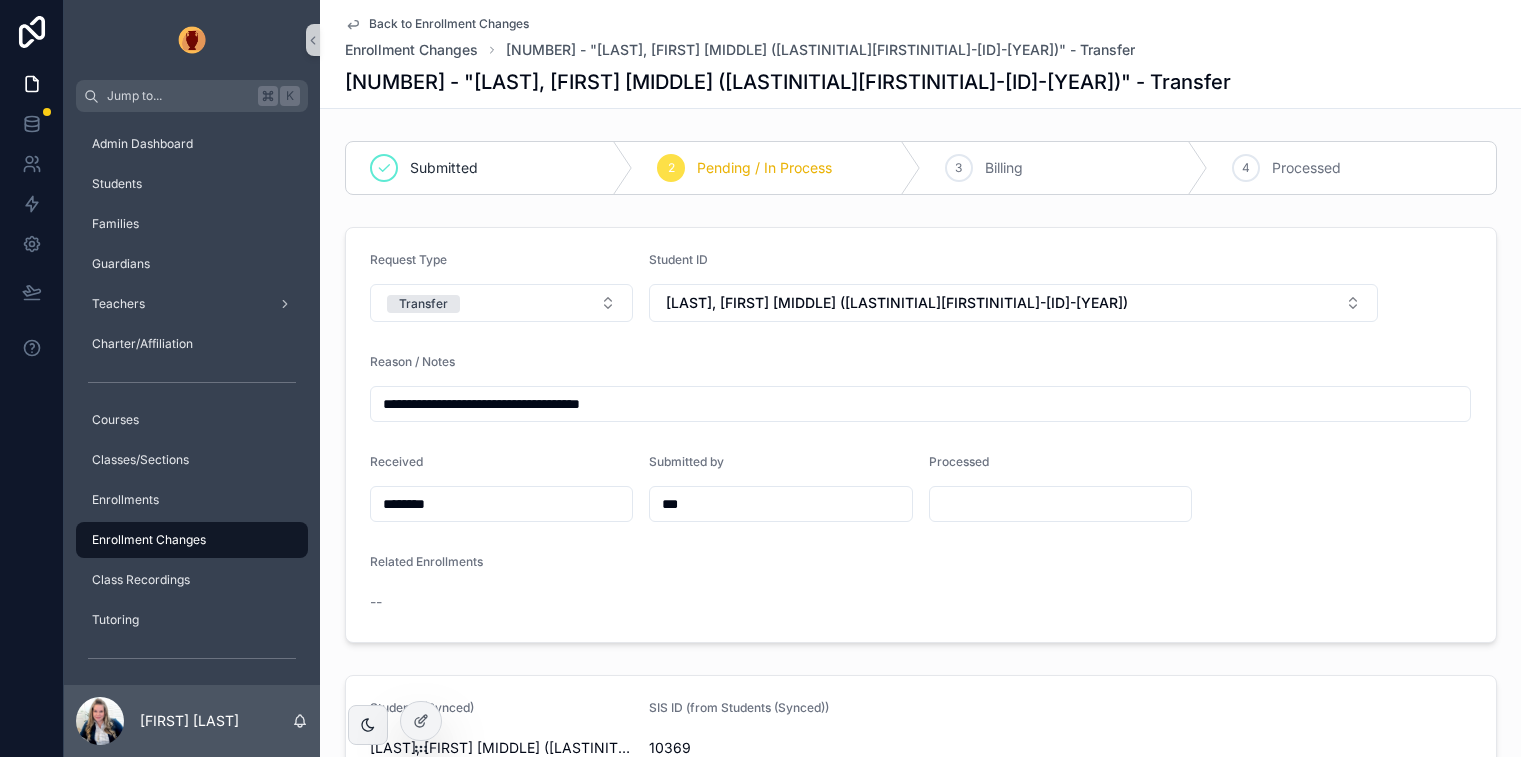 click on "**********" at bounding box center [921, 435] 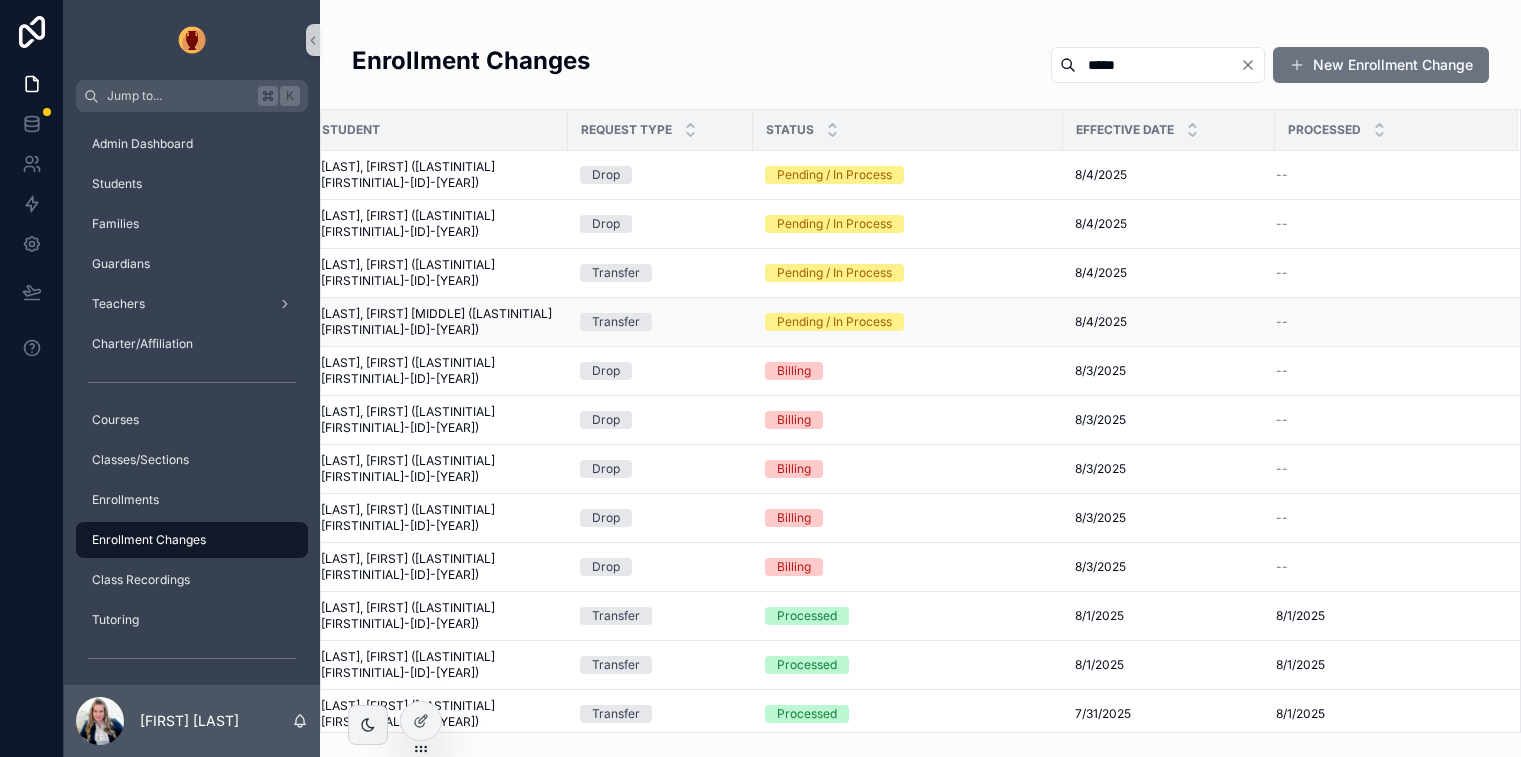 scroll, scrollTop: 0, scrollLeft: 0, axis: both 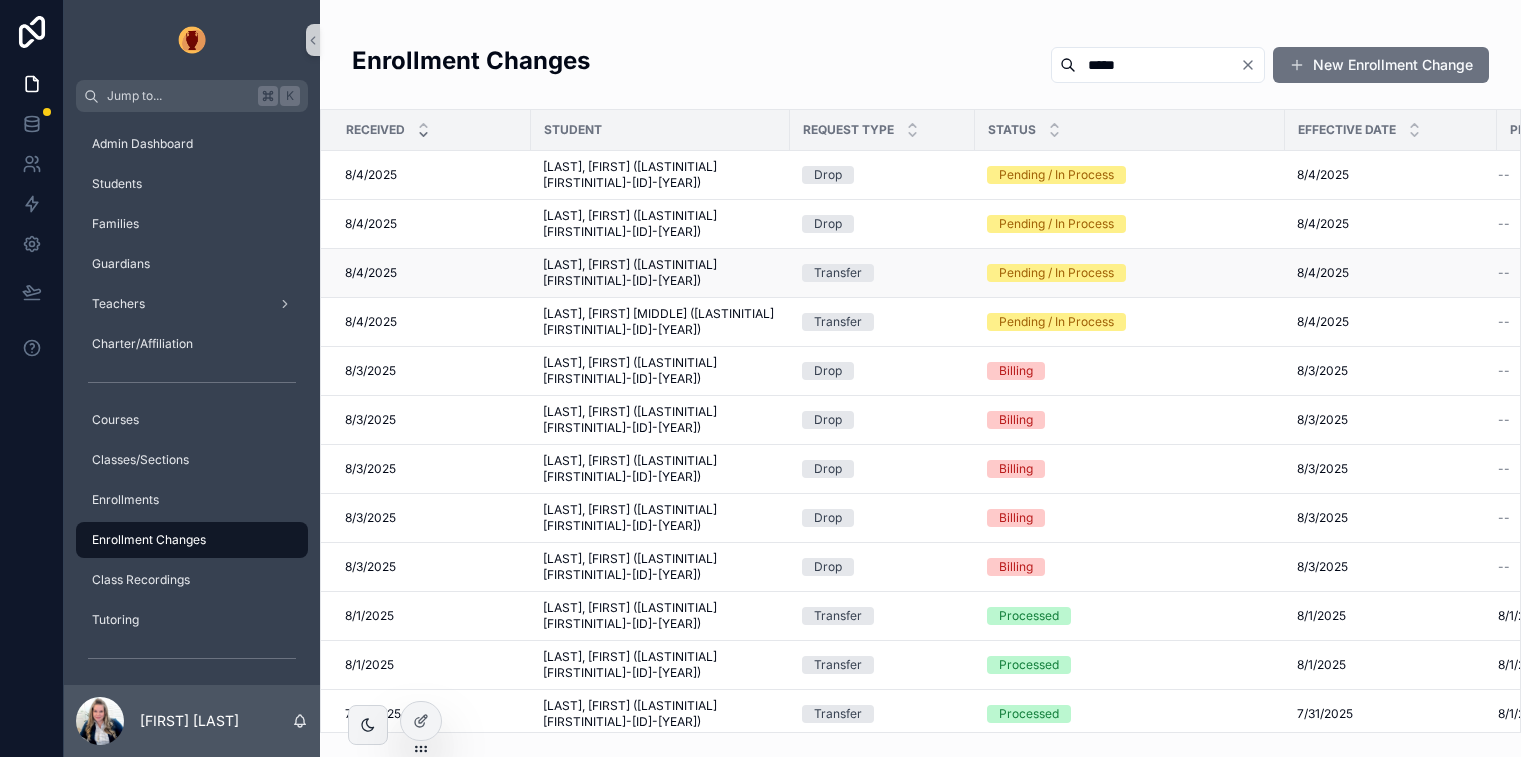 click on "[LAST], [FIRST] ([LAST][FIRST]-[ID]-[ID])" at bounding box center (660, 273) 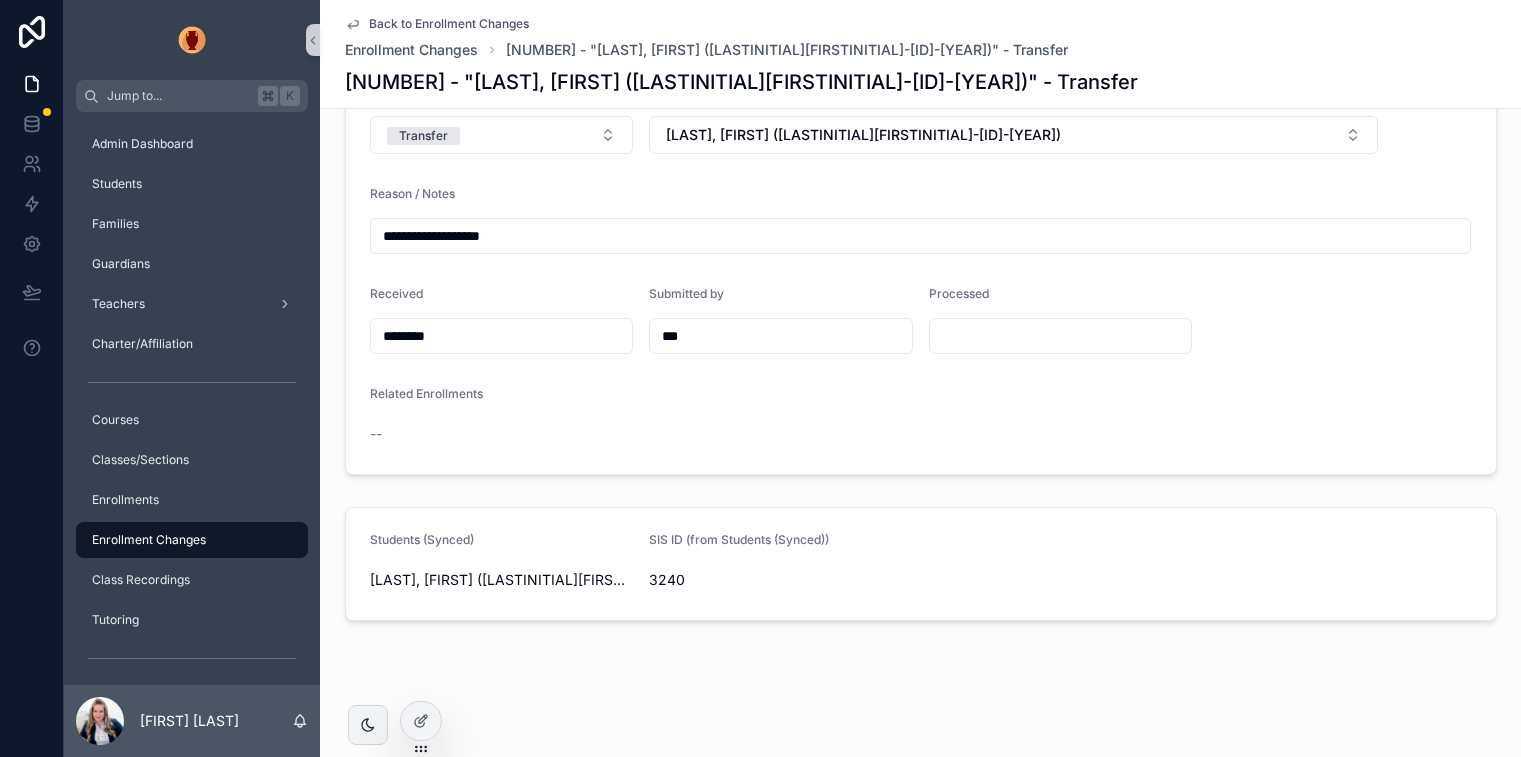 scroll, scrollTop: 0, scrollLeft: 0, axis: both 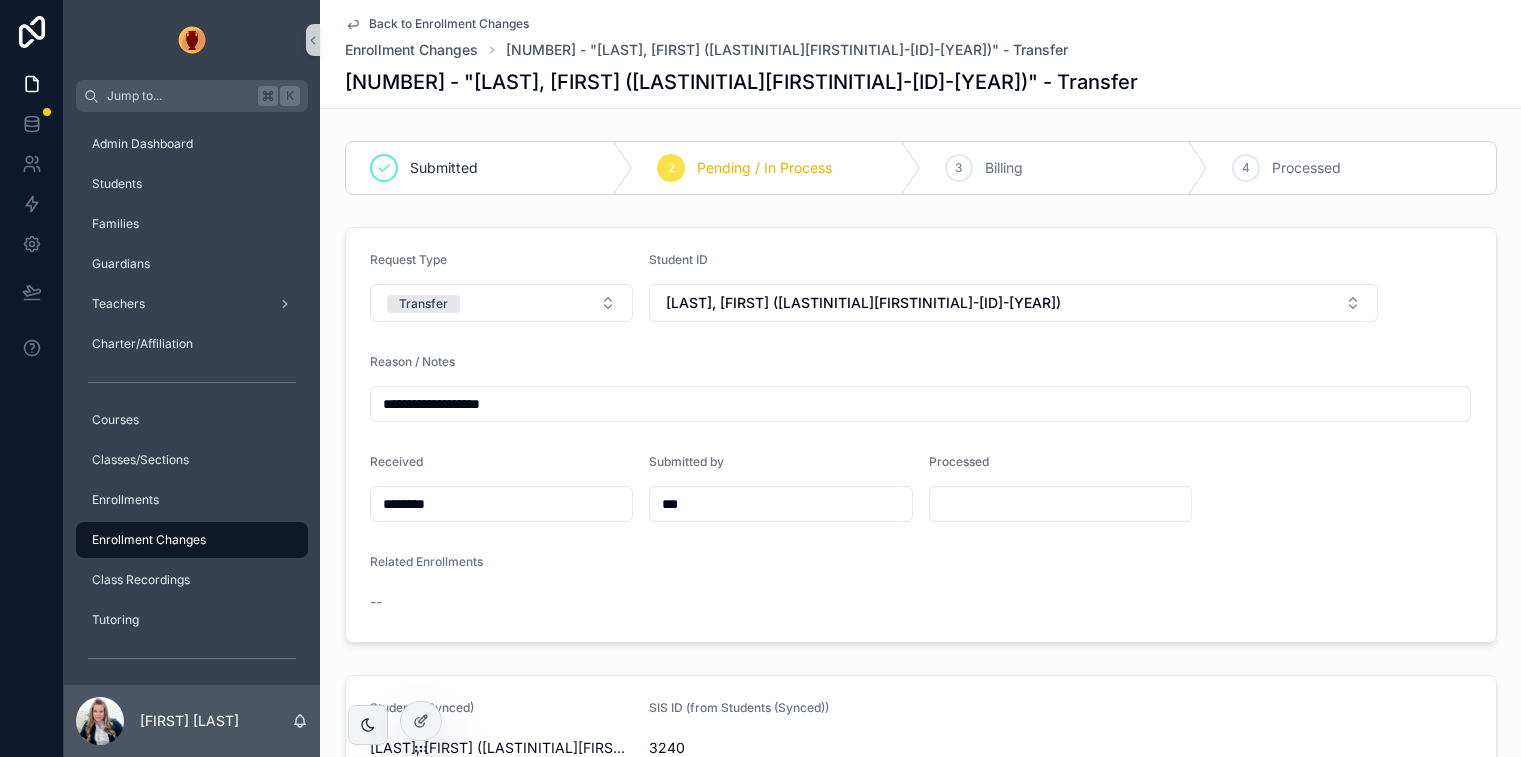 drag, startPoint x: 368, startPoint y: 20, endPoint x: 163, endPoint y: 739, distance: 747.6537 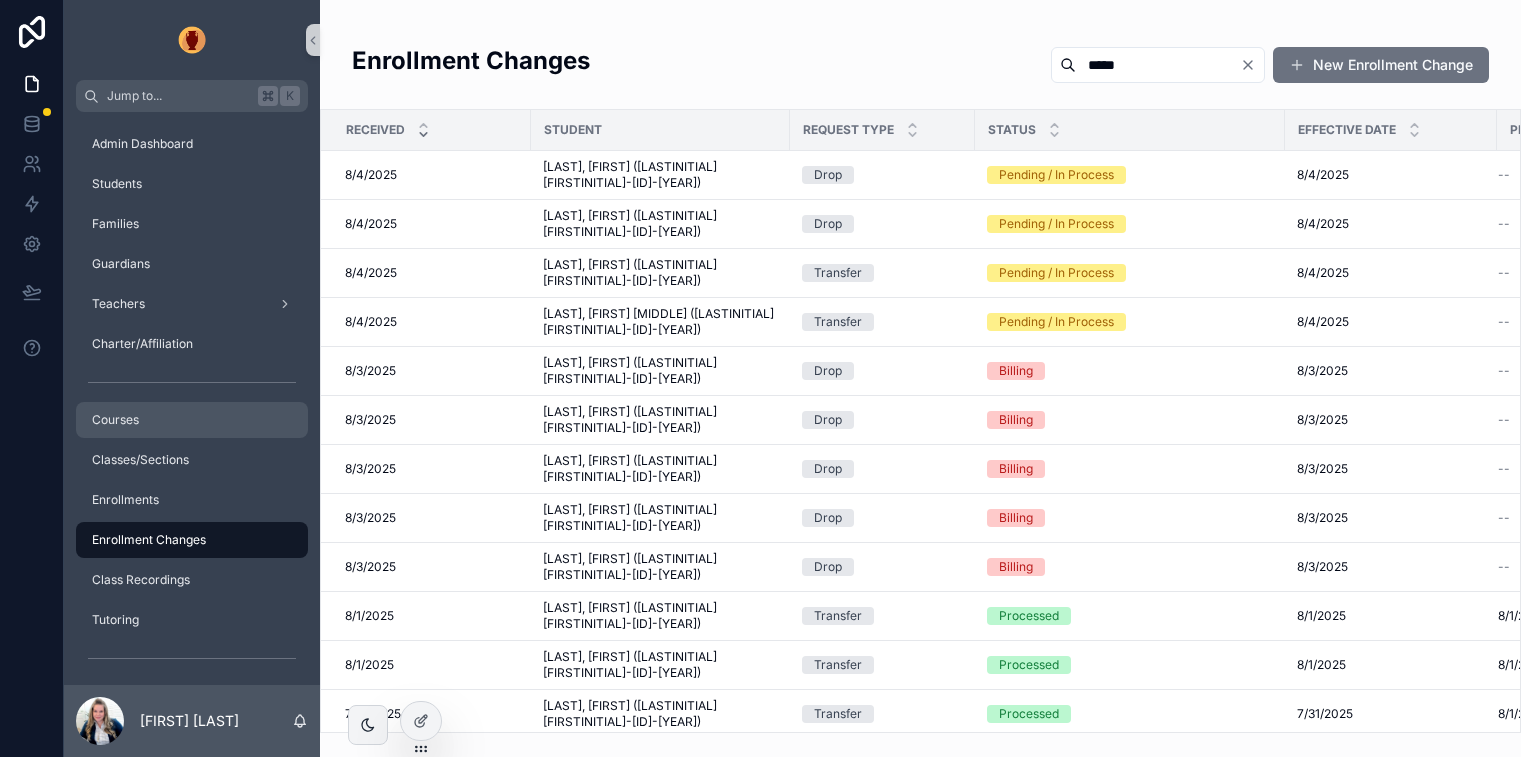 drag, startPoint x: 165, startPoint y: 699, endPoint x: 226, endPoint y: 405, distance: 300.26157 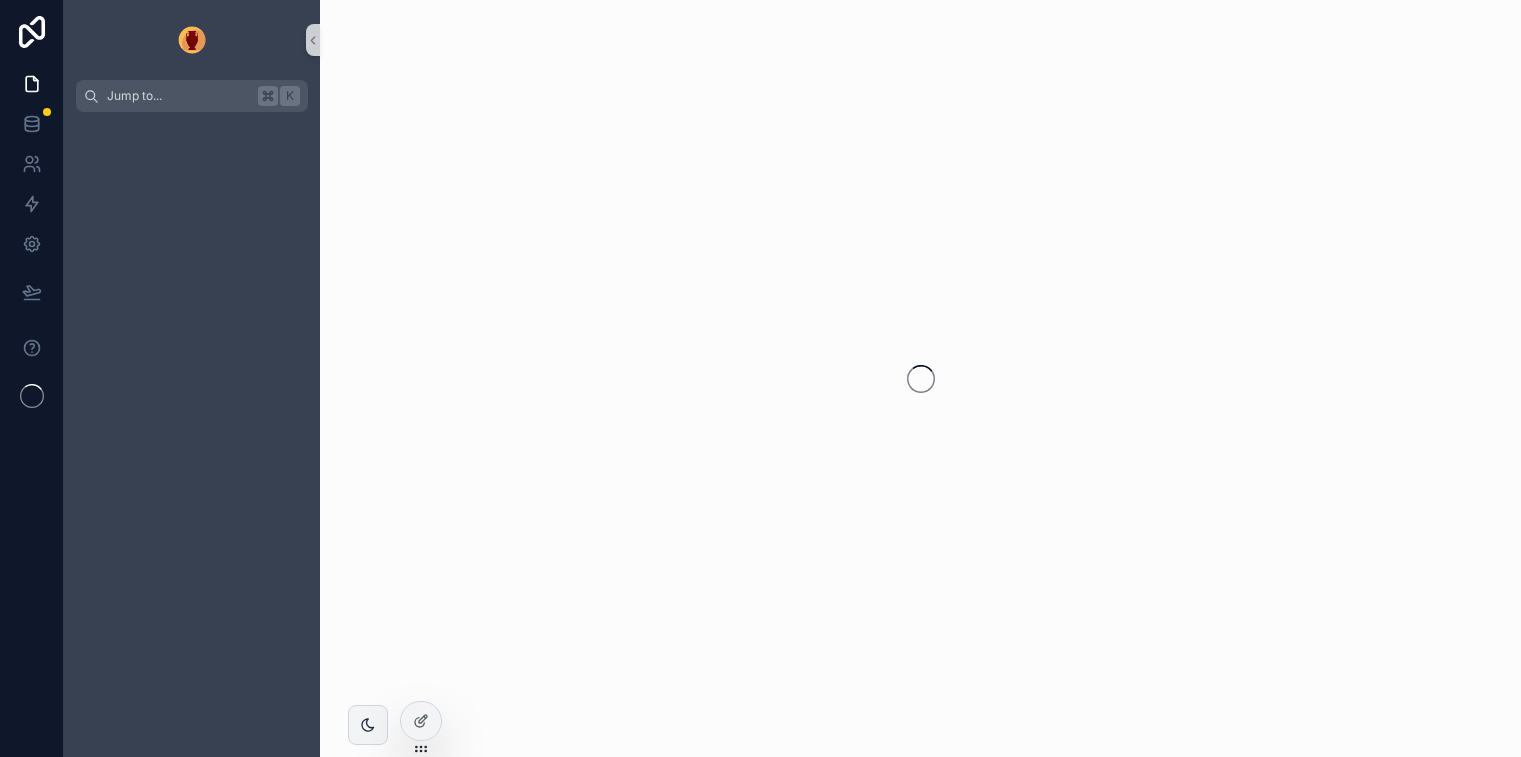 scroll, scrollTop: 0, scrollLeft: 0, axis: both 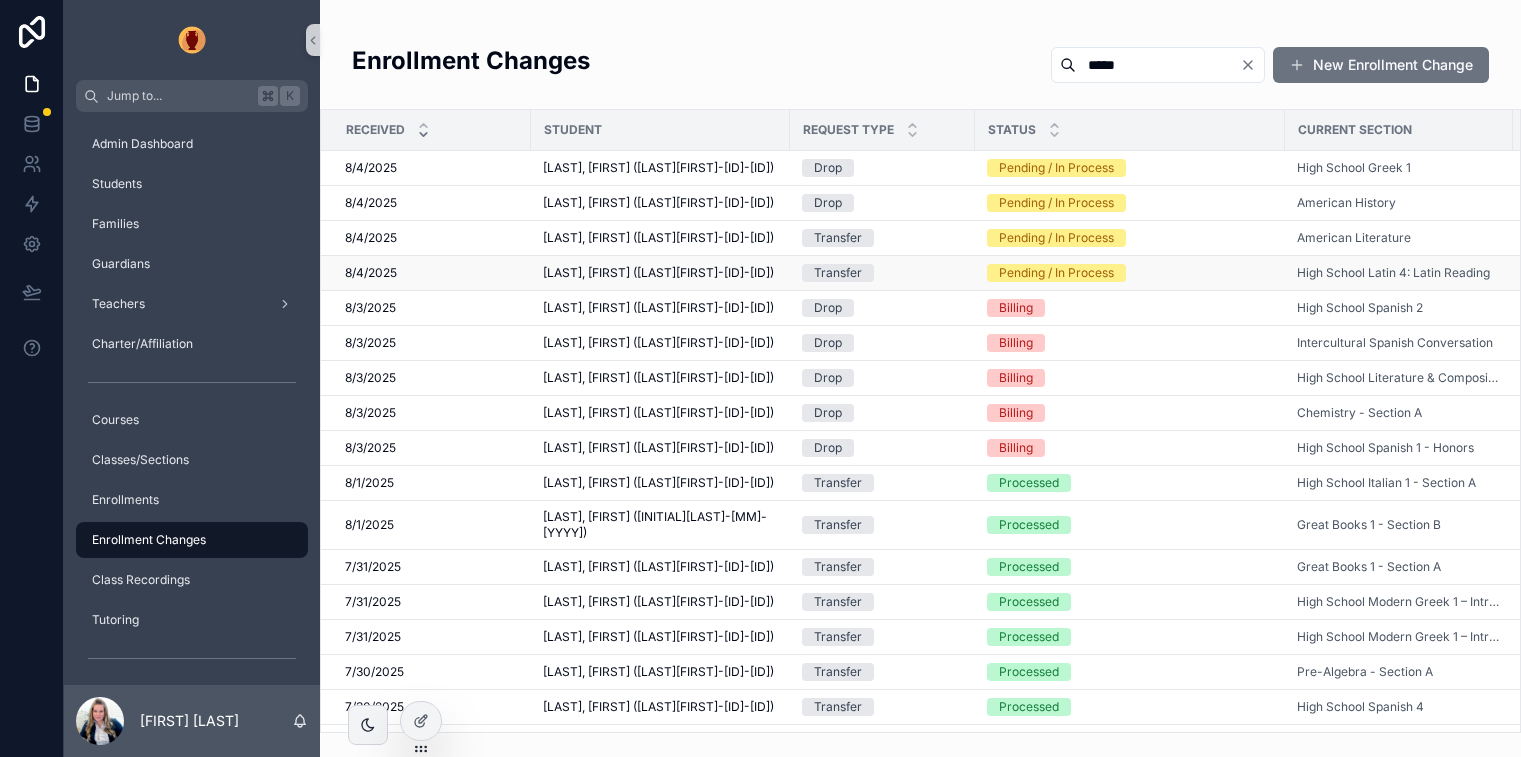 click on "[LAST], [FIRST] ([LAST][FIRST]-[ID]-[ID])" at bounding box center (658, 273) 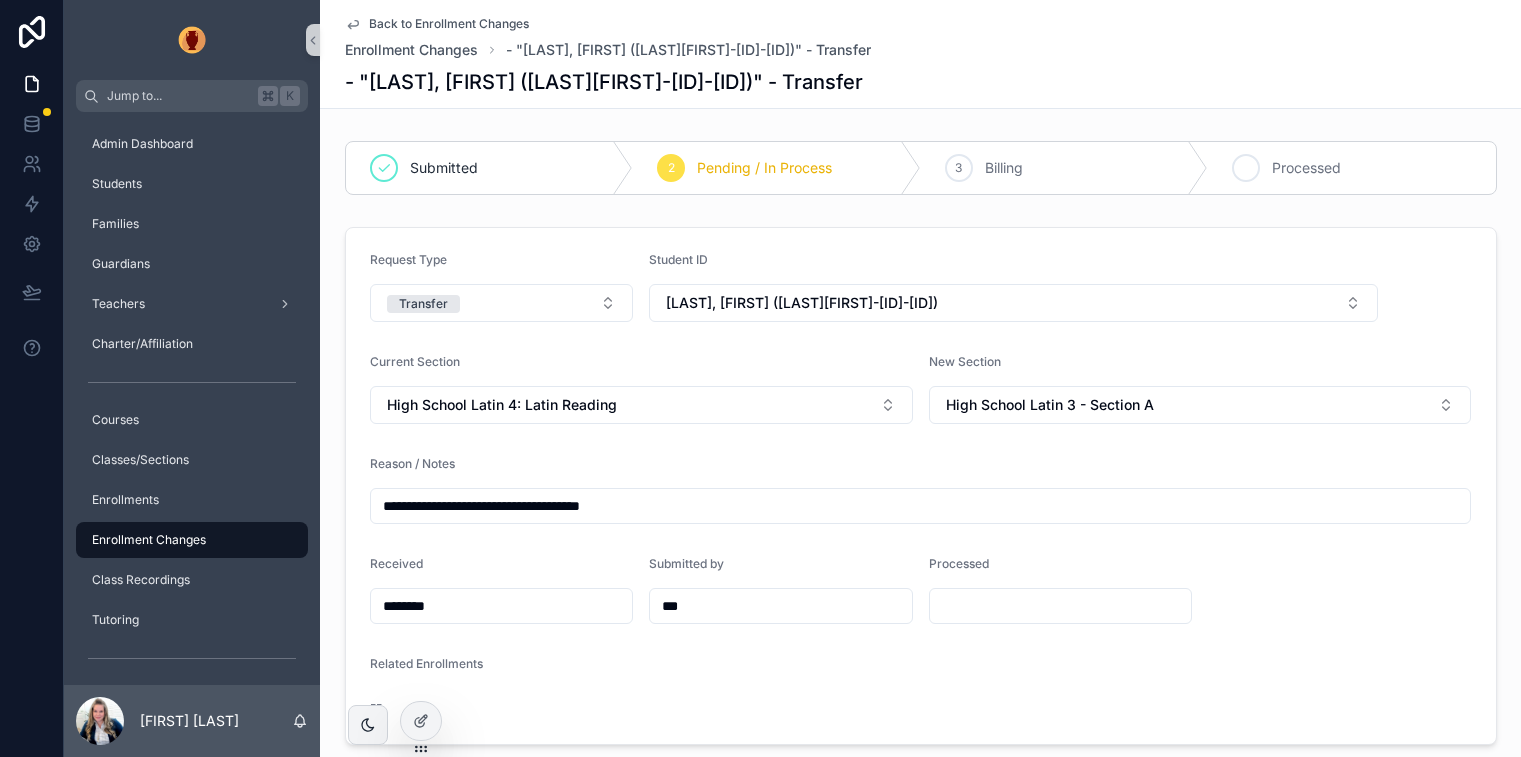 click on "4" at bounding box center [1246, 168] 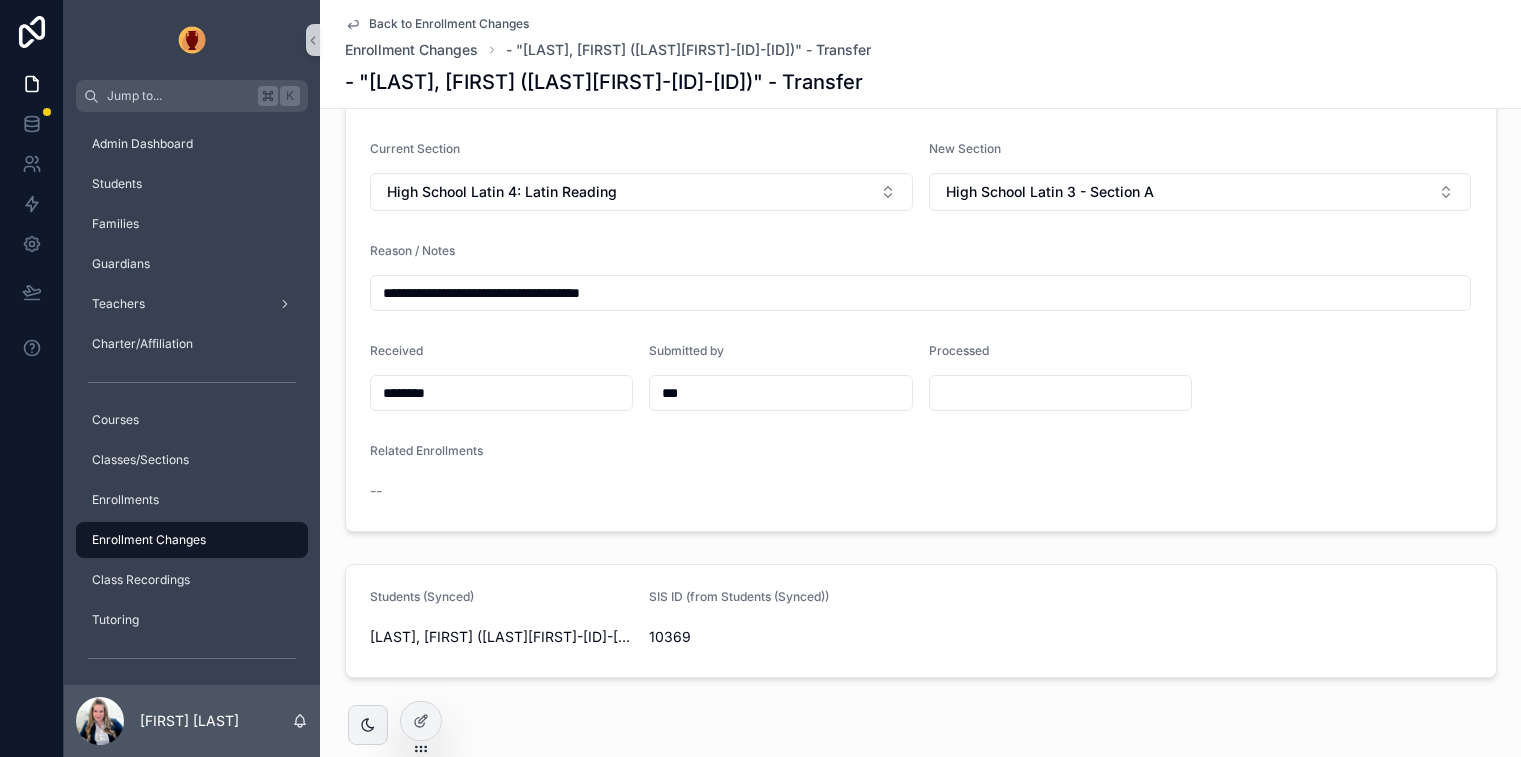 scroll, scrollTop: 211, scrollLeft: 0, axis: vertical 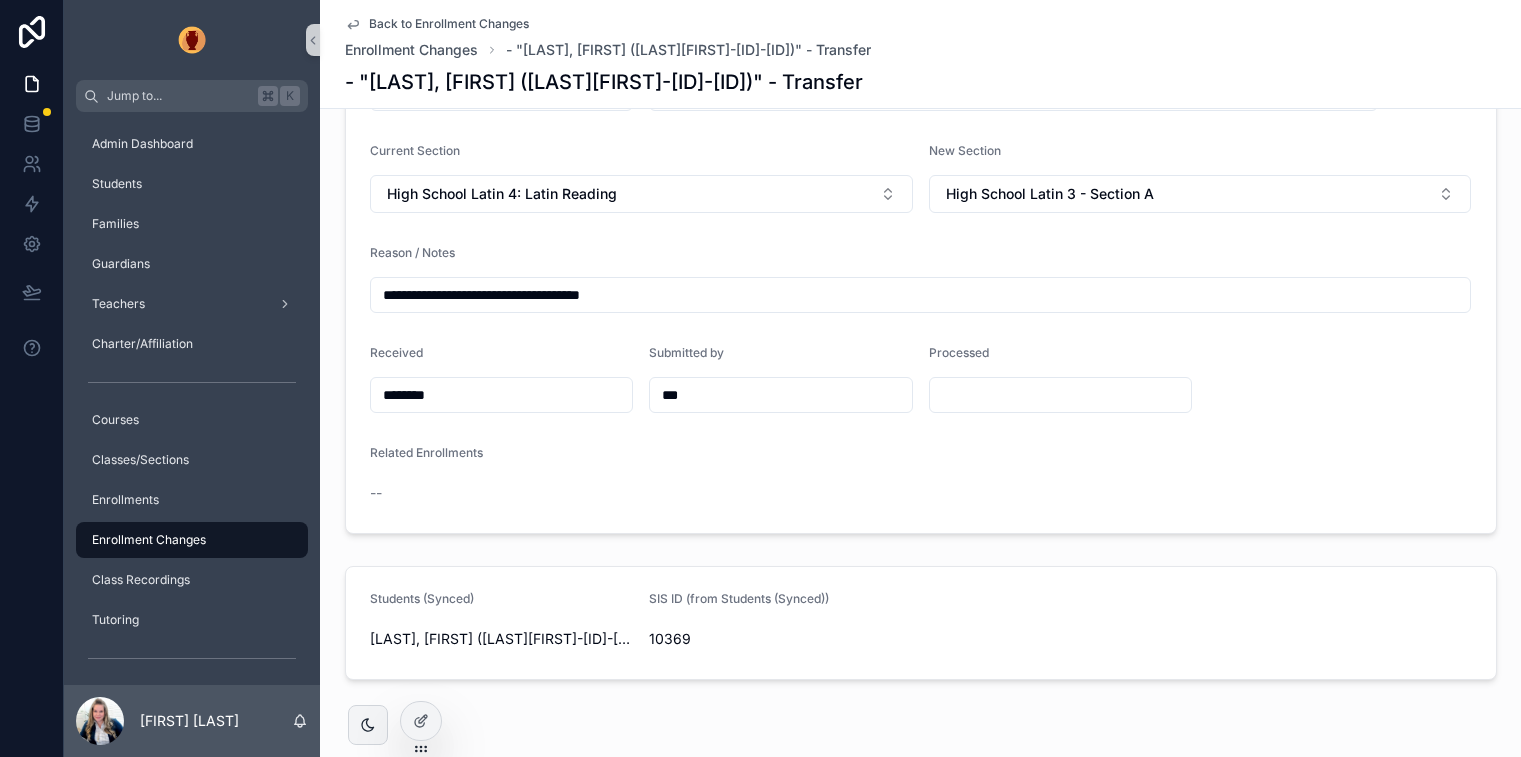 click 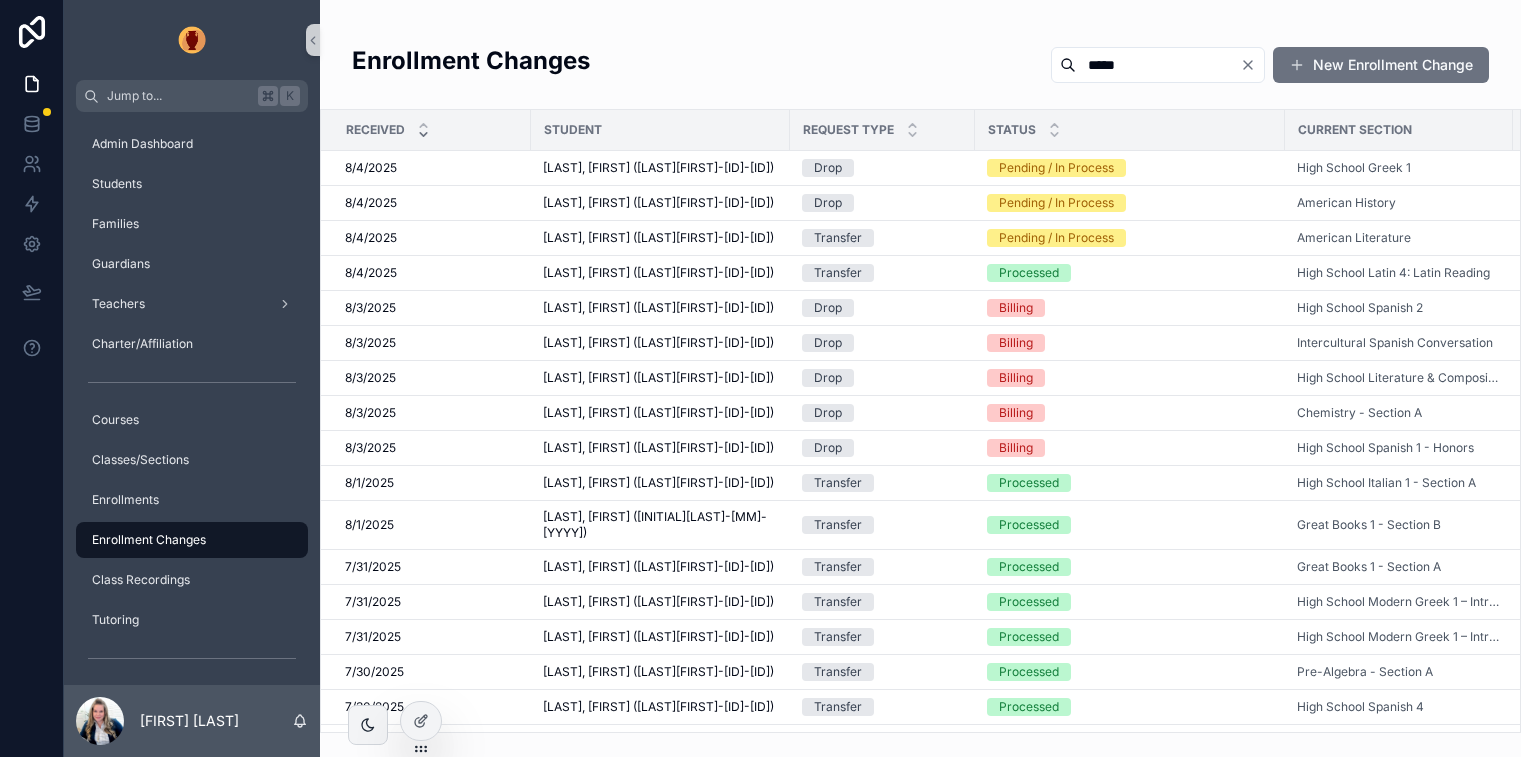 scroll, scrollTop: 0, scrollLeft: 0, axis: both 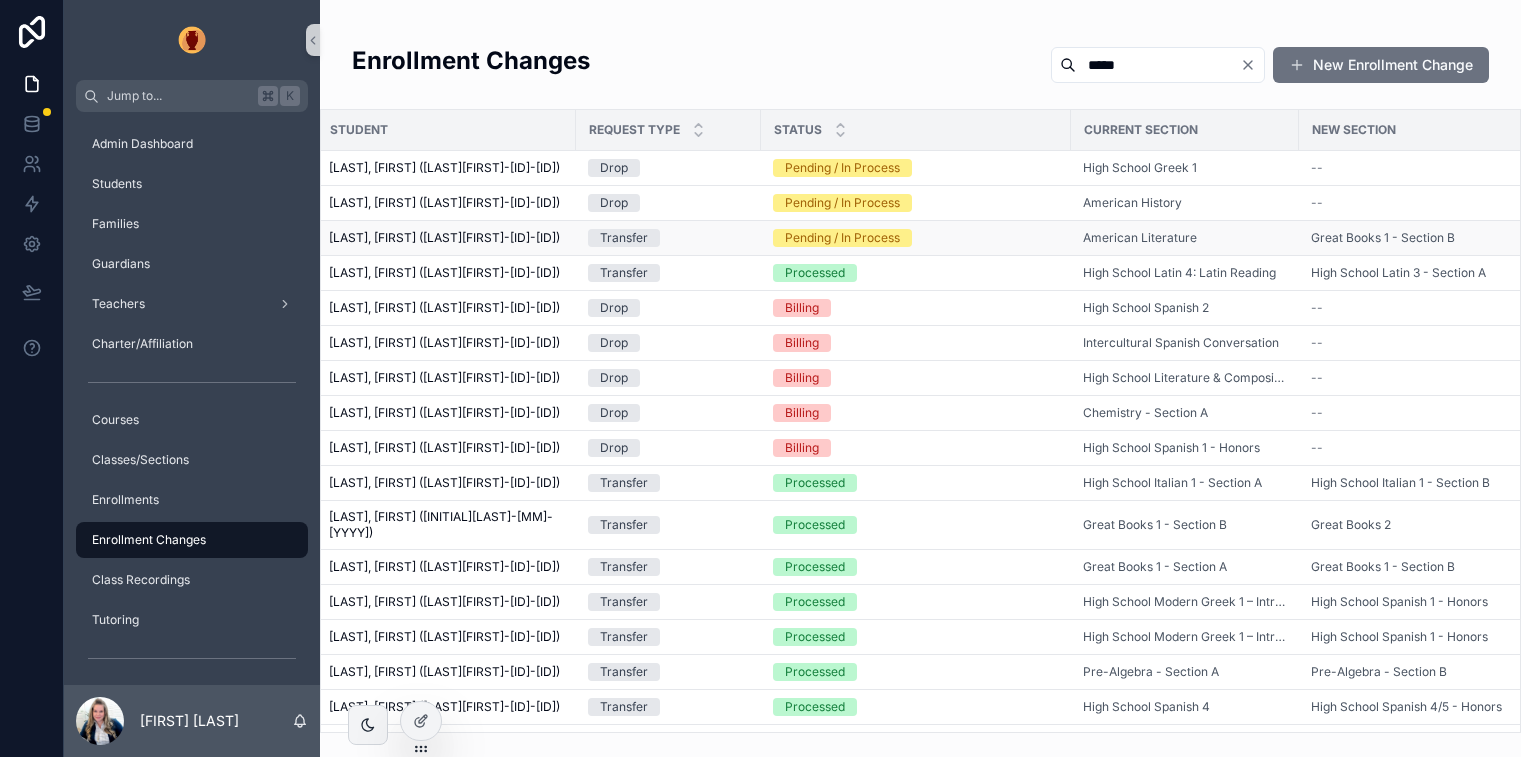 click on "Transfer" at bounding box center [624, 238] 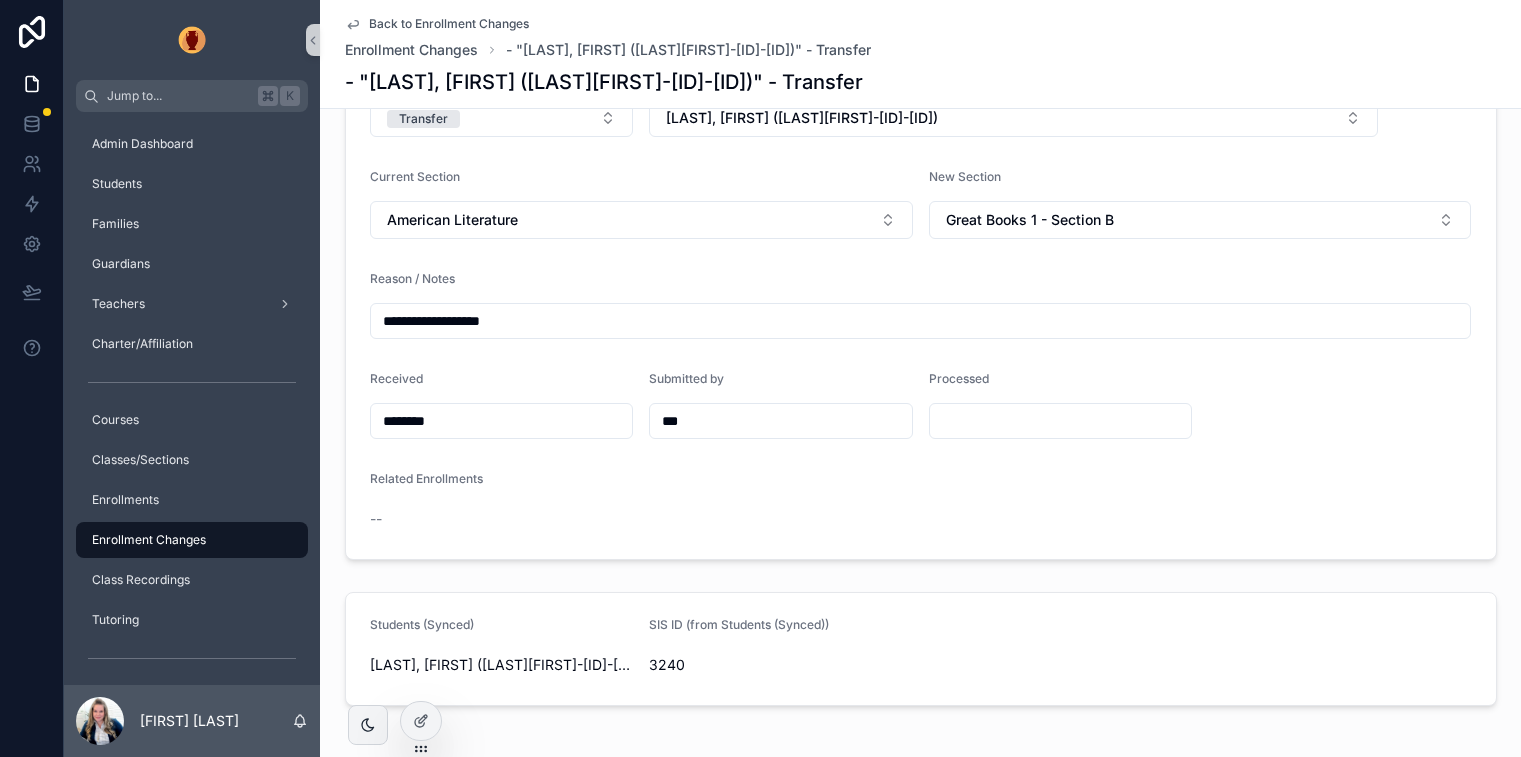 scroll, scrollTop: 209, scrollLeft: 0, axis: vertical 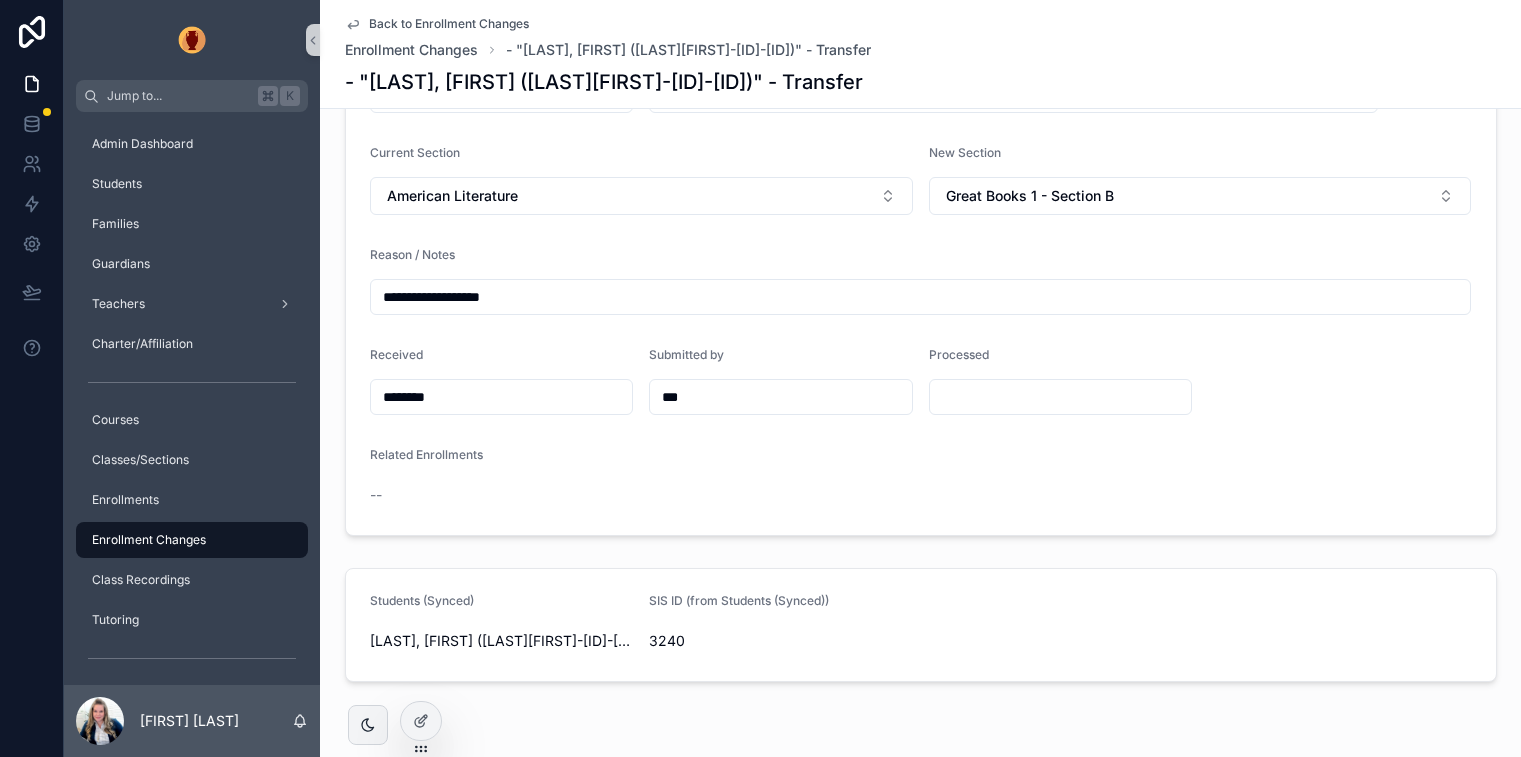 click on "Back to Enrollment Changes" at bounding box center (449, 24) 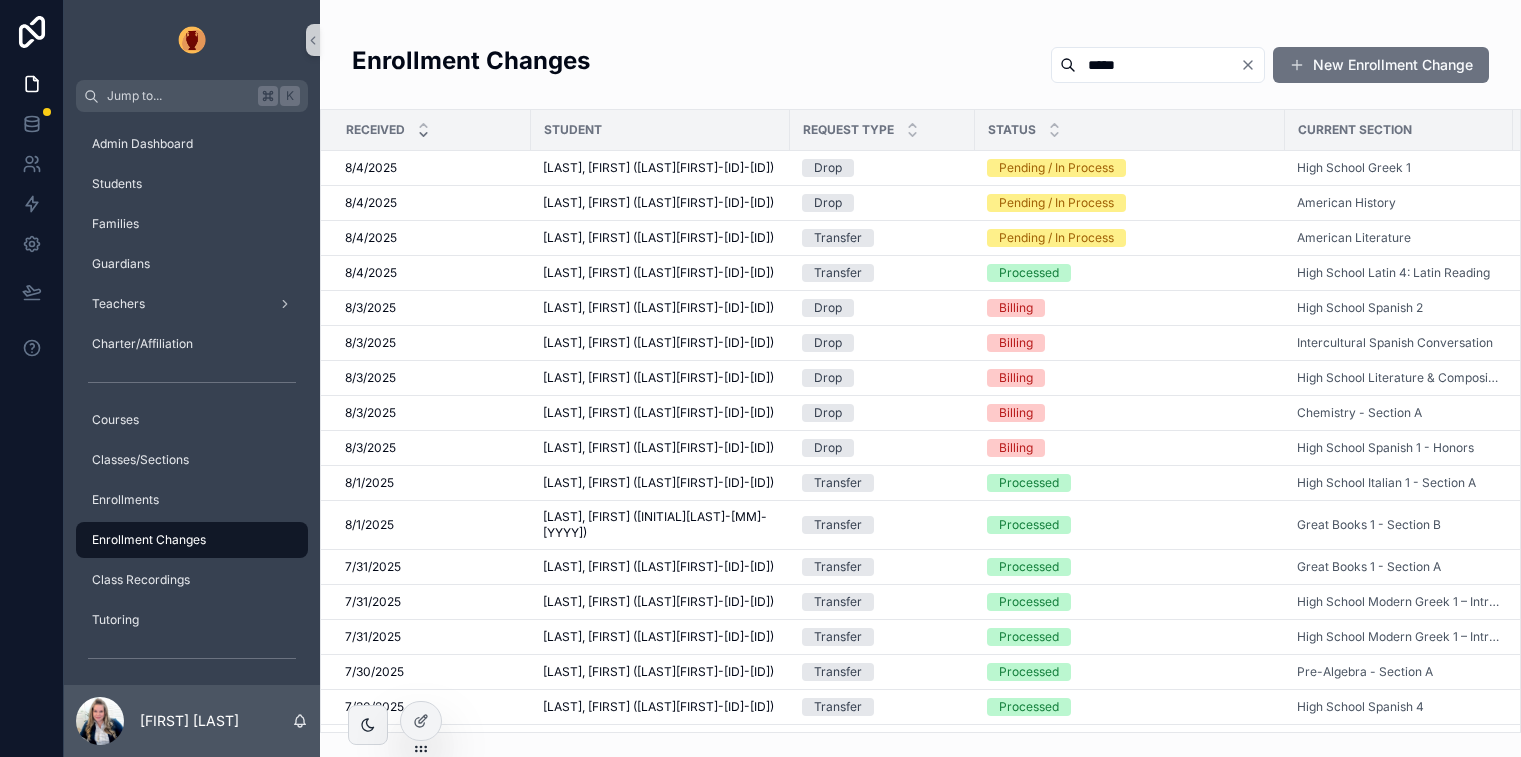 scroll, scrollTop: 0, scrollLeft: 0, axis: both 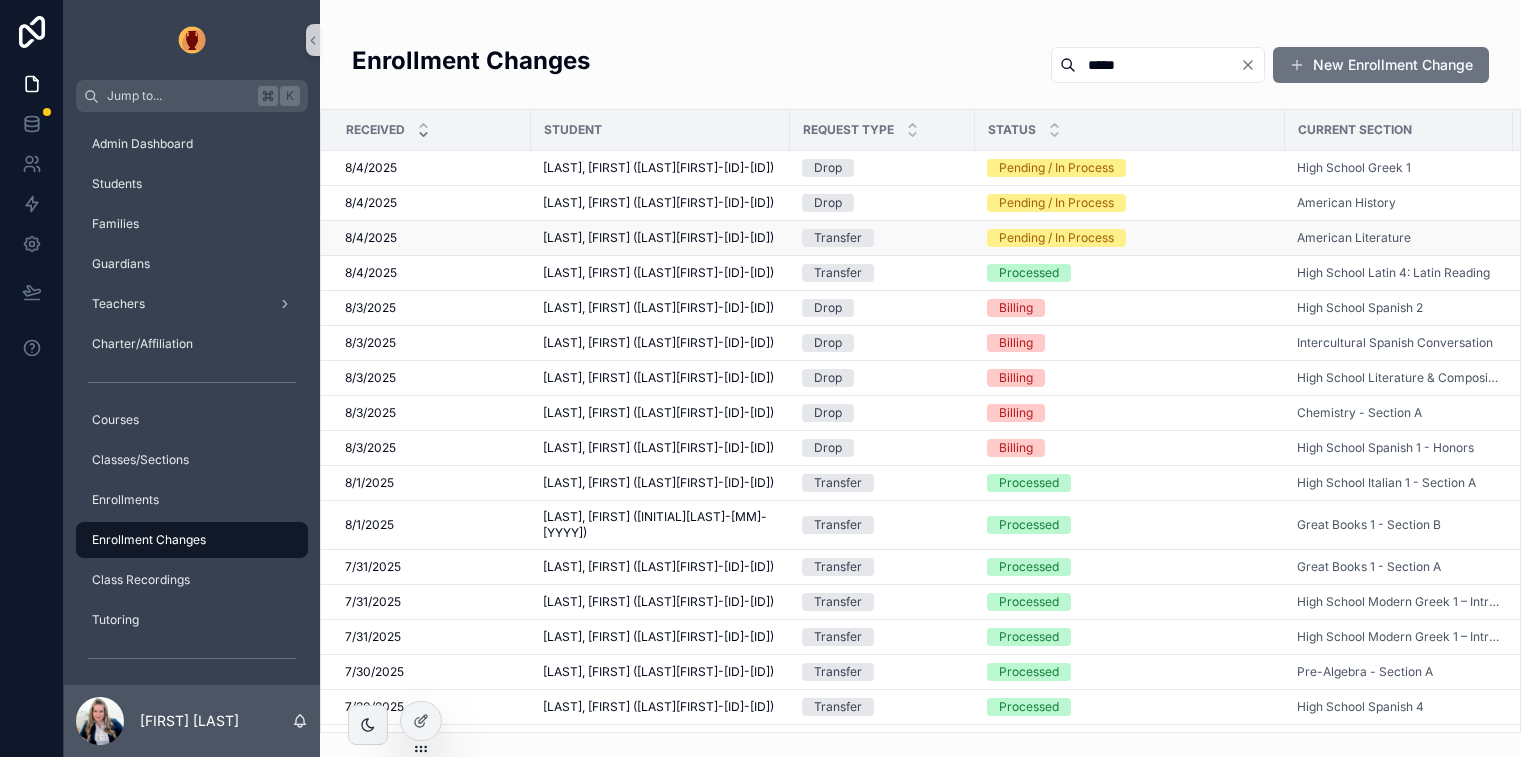 click on "[LAST], [FIRST] ([LAST][FIRST]-[ID]-[ID])" at bounding box center [658, 238] 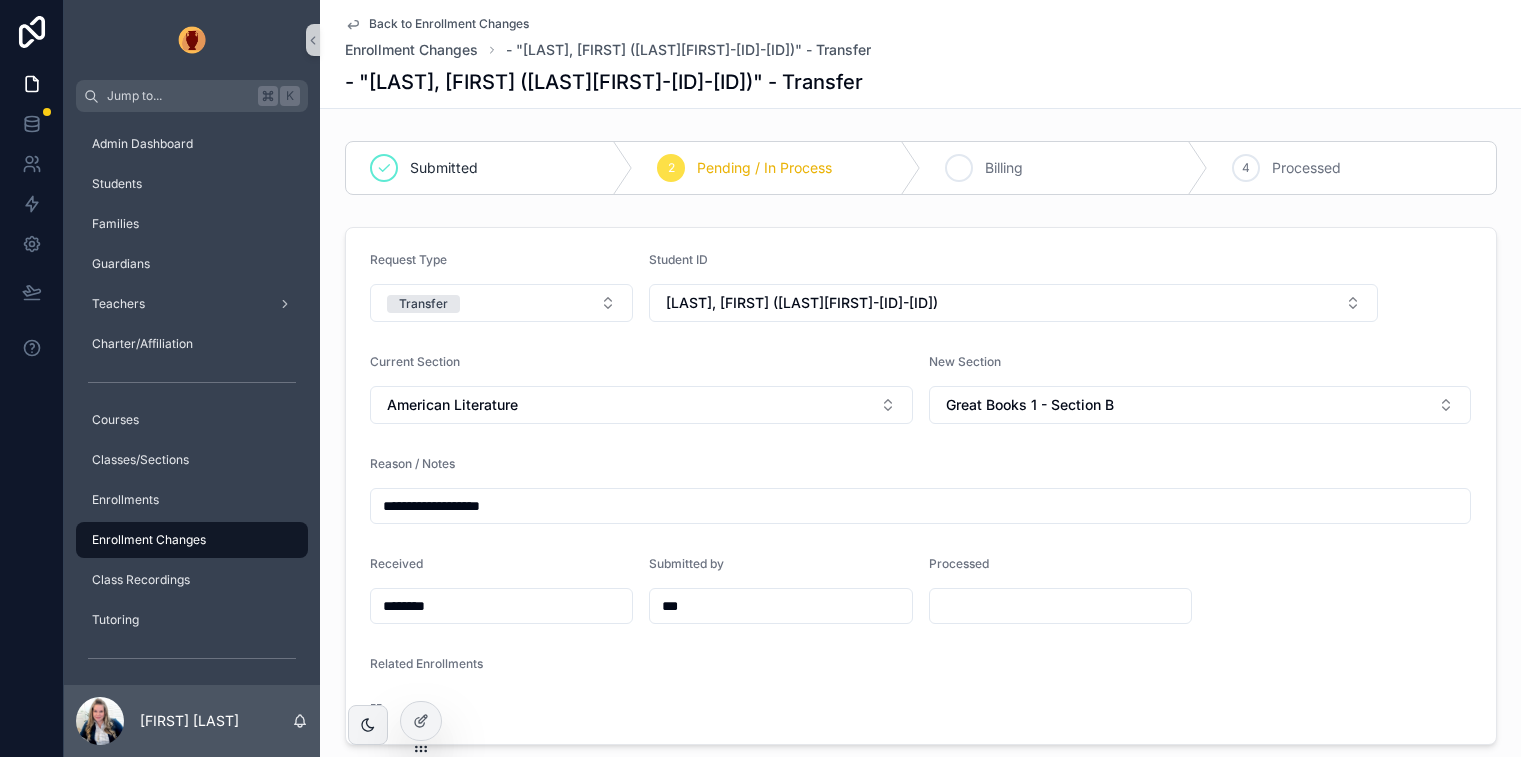 click on "3 Billing" at bounding box center (1065, 168) 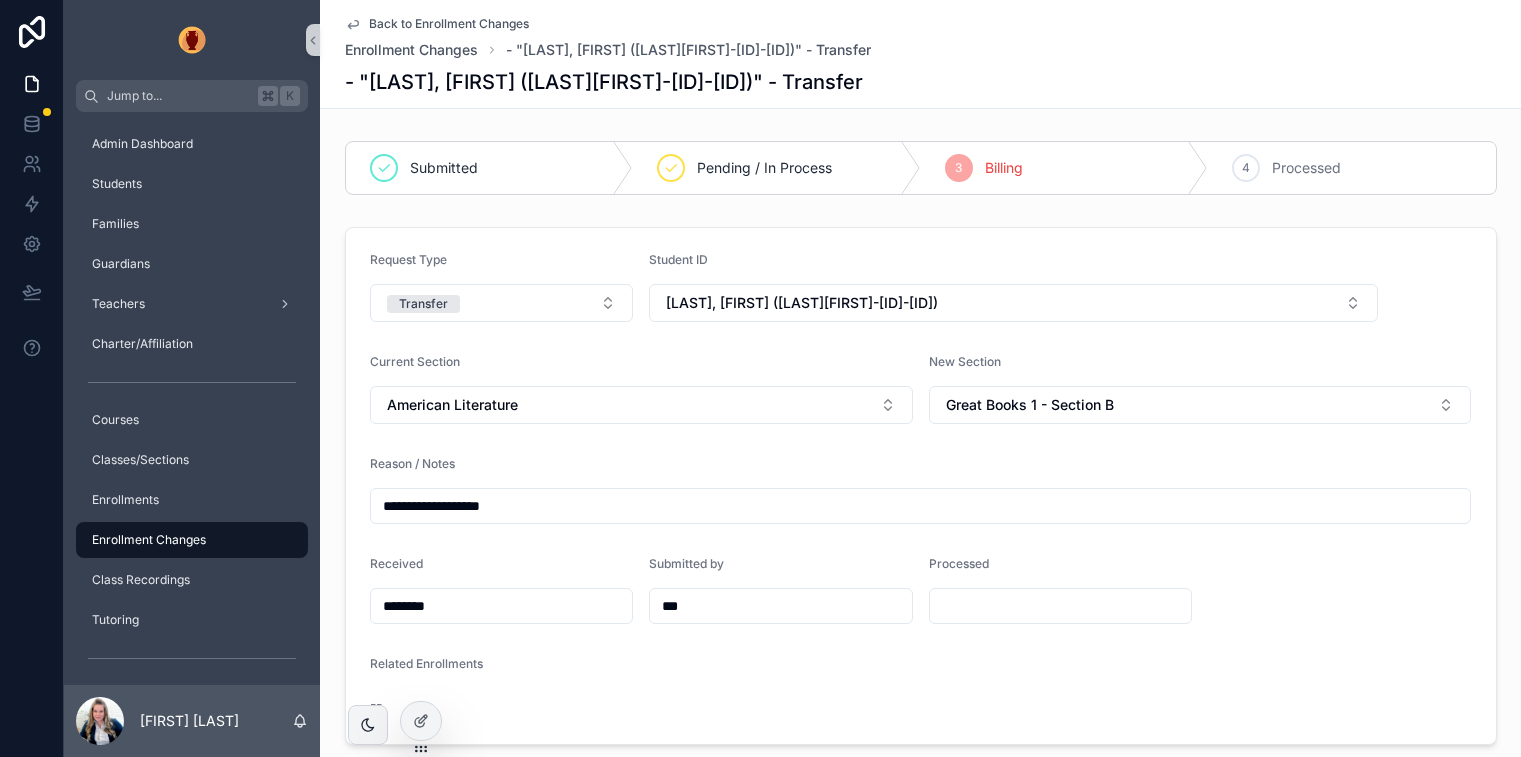 click 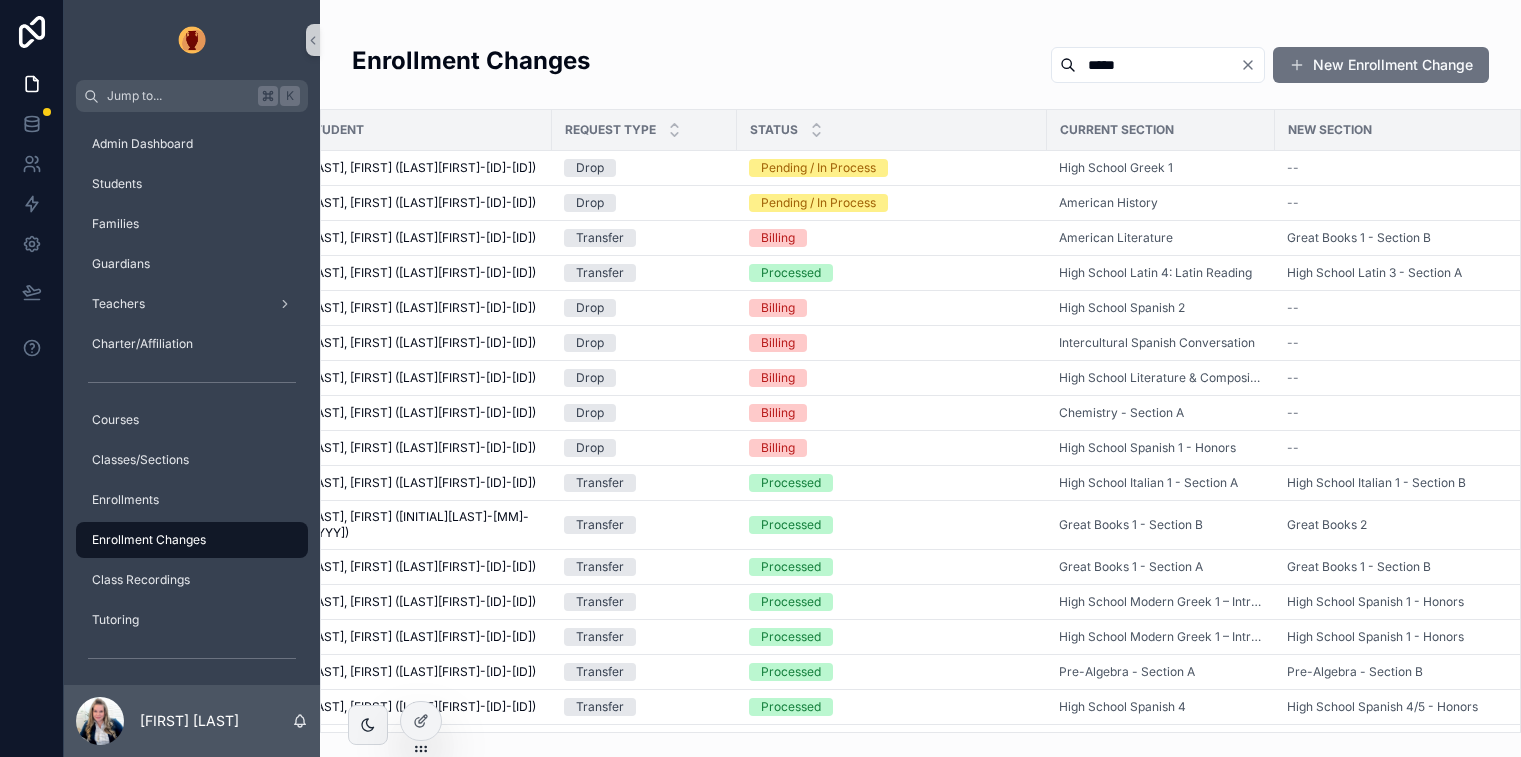 scroll, scrollTop: 0, scrollLeft: 233, axis: horizontal 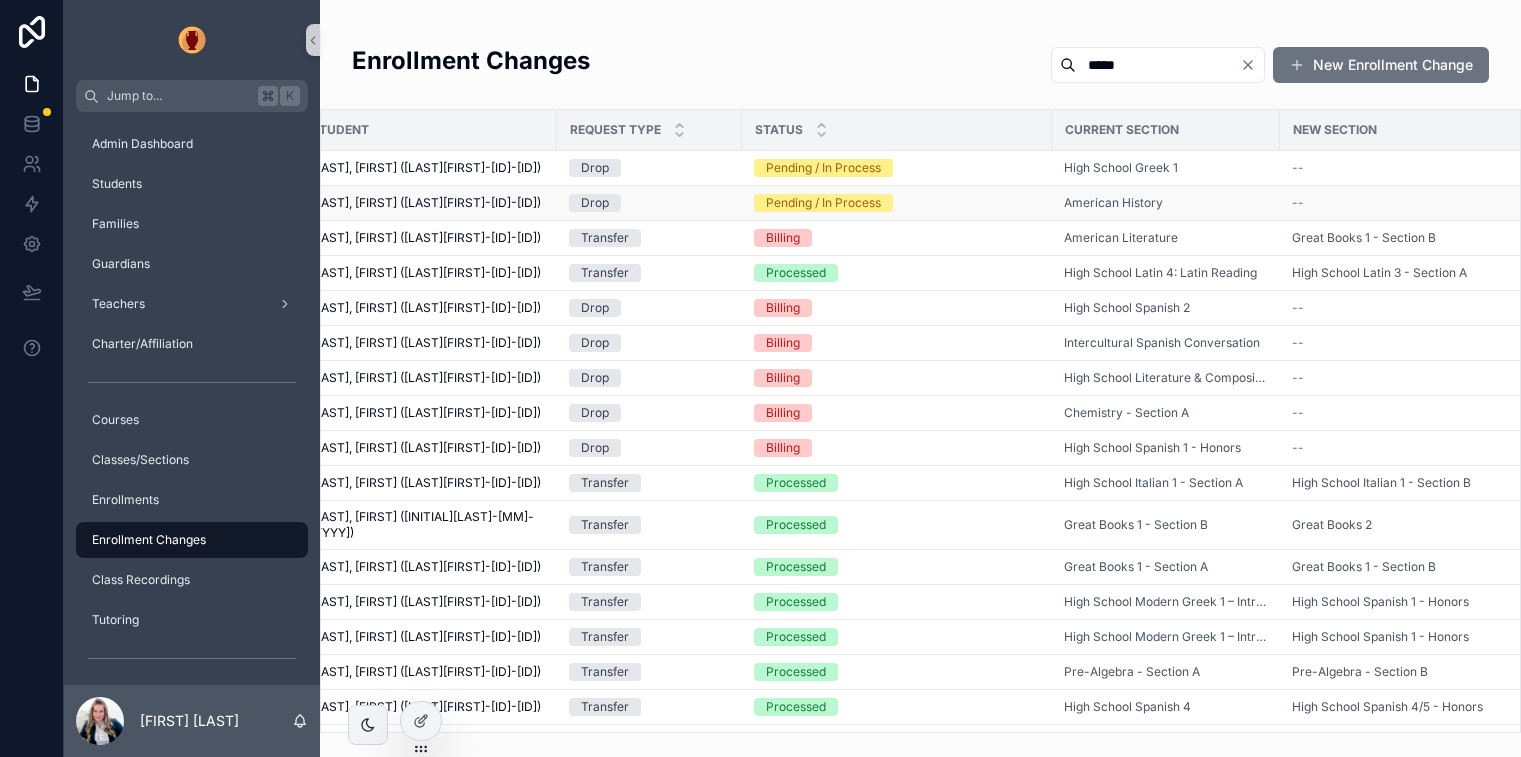 click on "[LAST], [FIRST] ([INITIAL][LAST]-[MM]-[YYYY]) [LAST], [FIRST] ([INITIAL][LAST]-[MM]-[YYYY])" at bounding box center (427, 203) 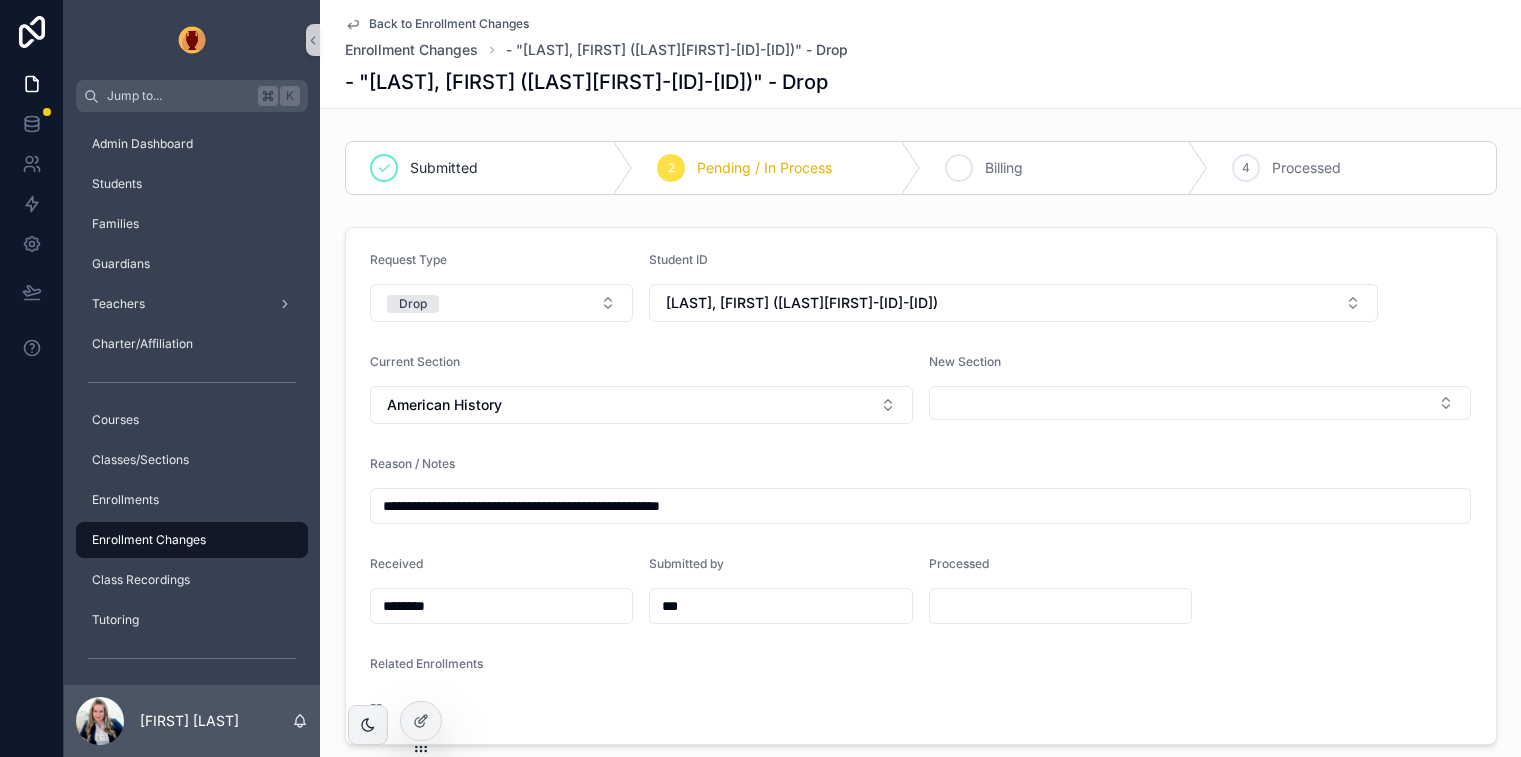click on "Billing" at bounding box center (1004, 168) 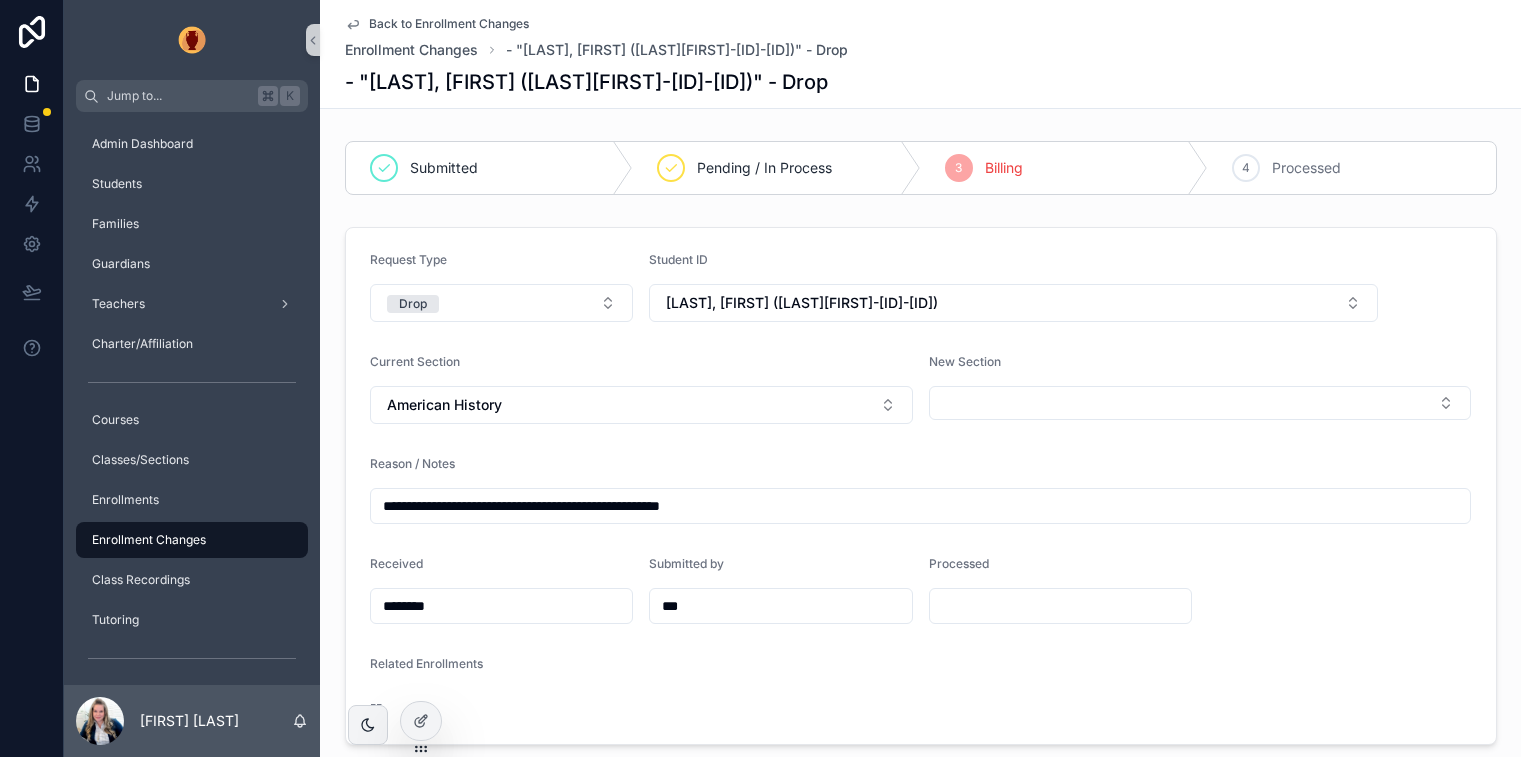click on "Back to Enrollment Changes" at bounding box center [449, 24] 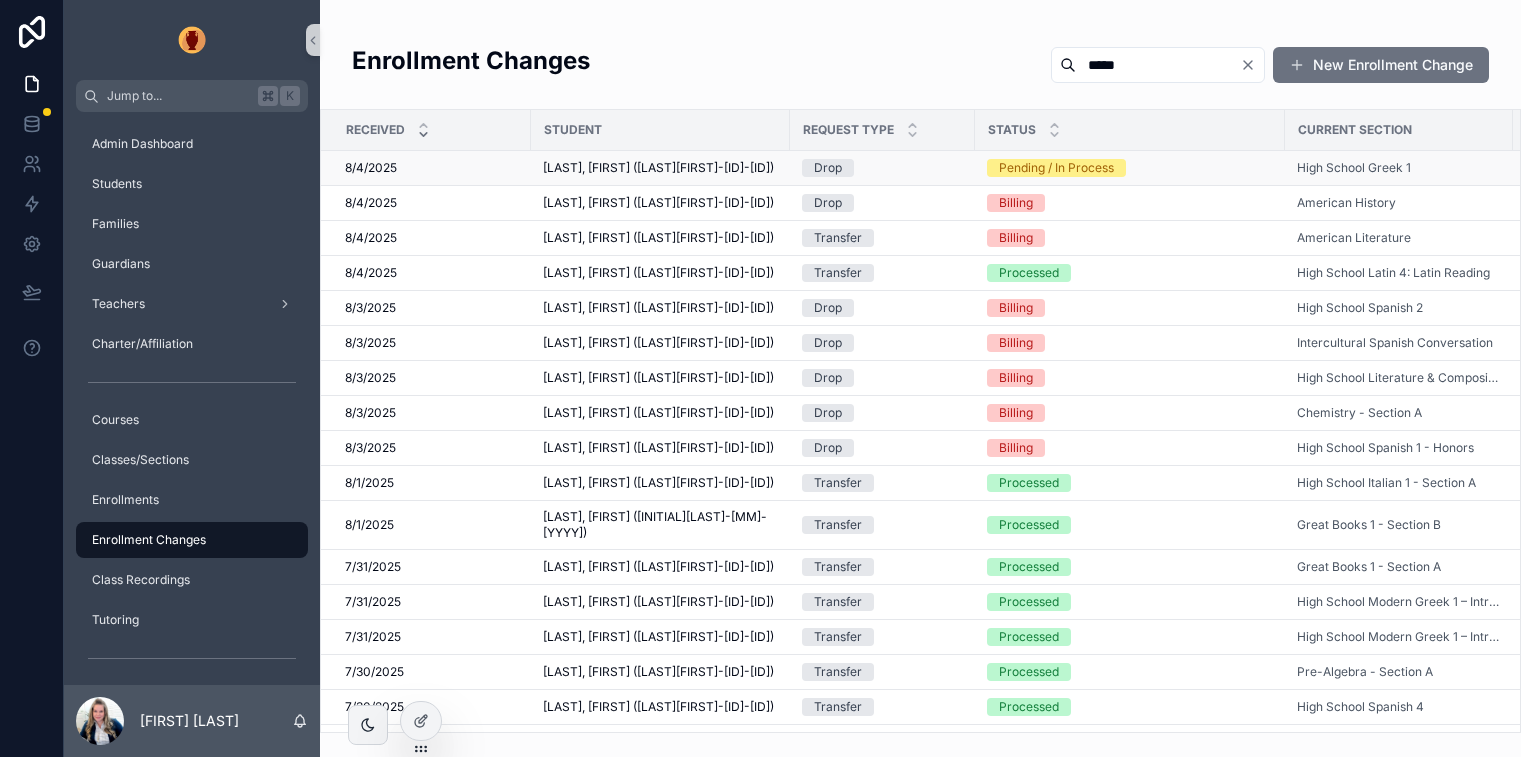 click on "[LAST], [FIRST] ([LAST][FIRST]-[ID]-[ID])" at bounding box center (658, 168) 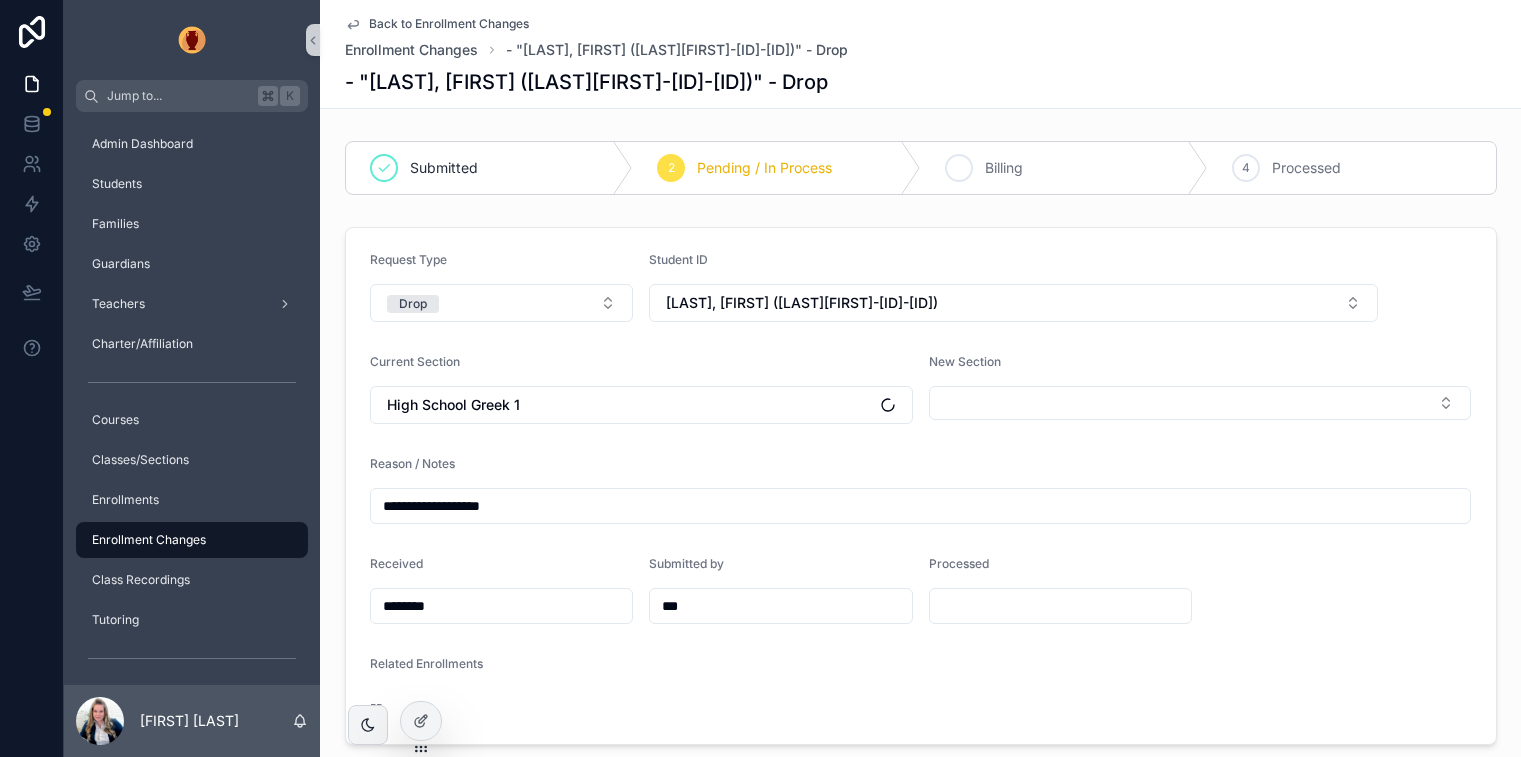 click on "Billing" at bounding box center [1004, 168] 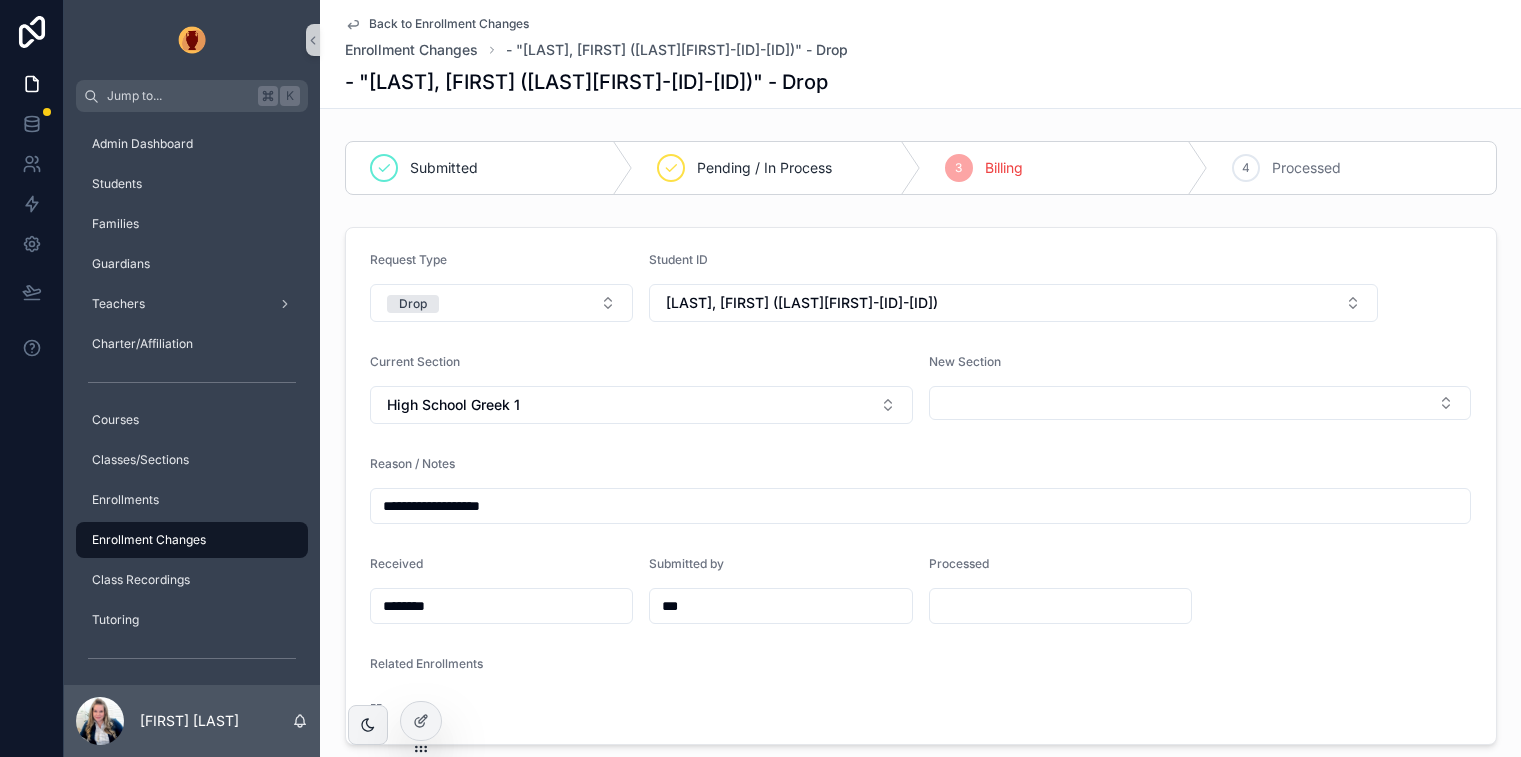 click on "Back to Enrollment Changes" at bounding box center (449, 24) 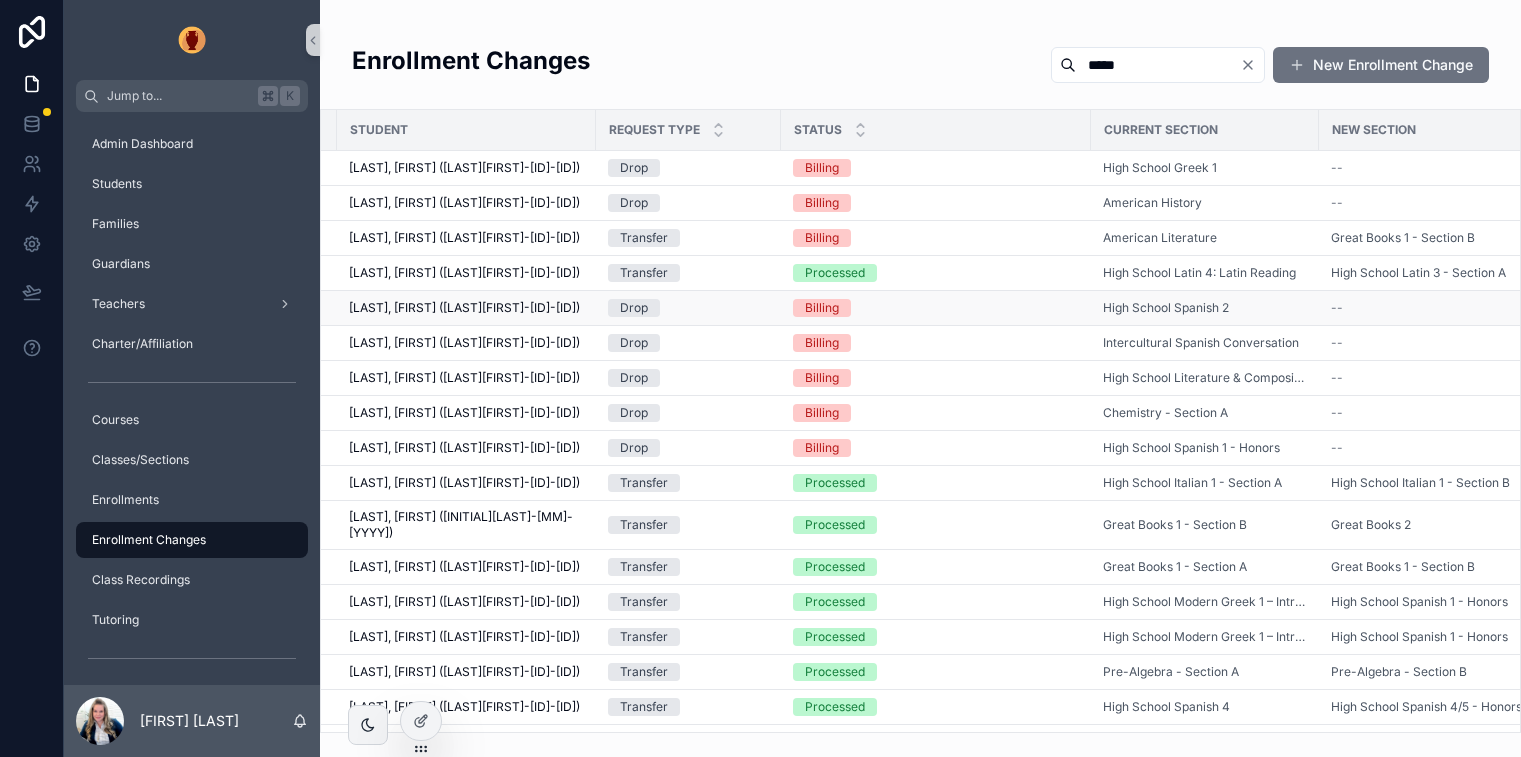 scroll, scrollTop: 0, scrollLeft: 204, axis: horizontal 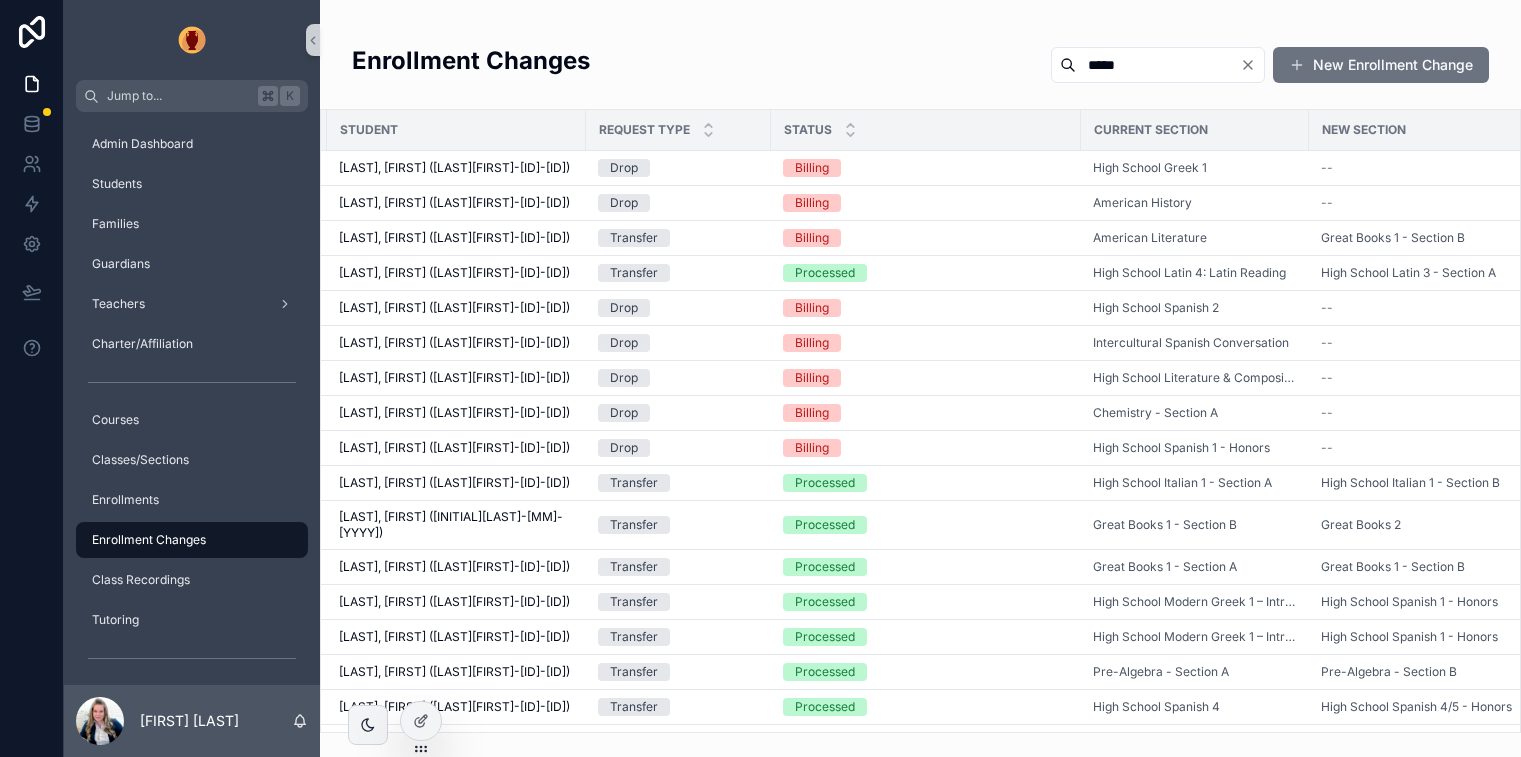 click on "Enrollment Changes ***** New Enrollment Change Received Student Request Type Status Current Section New Section Effective Date Processed 8/4/2025 8/4/2025 [LAST], [FIRST] ([INITIAL][LAST]-[MM]-[YYYY]) [LAST], [FIRST] ([INITIAL][LAST]-[MM]-[YYYY]) Drop Billing High School Greek 1 -- 8/4/2025 8/4/2025 -- 8/4/2025 8/4/2025 [LAST], [FIRST] ([INITIAL][LAST]-[MM]-[YYYY]) [LAST], [FIRST] ([INITIAL][LAST]-[MM]-[YYYY]) Drop Billing American History -- 8/4/2025 8/4/2025 -- 8/4/2025 8/4/2025 [LAST], [FIRST] ([INITIAL][LAST]-[MM]-[YYYY]) [LAST], [FIRST] ([INITIAL][LAST]-[MM]-[YYYY]) Transfer Billing American Literature Great Books 1 - Section B 8/4/2025 8/4/2025 -- 8/4/2025 8/4/2025 [LAST], [FIRST] ([INITIAL][LAST]-[MM]-[YYYY]) [LAST], [FIRST] ([INITIAL][LAST]-[MM]-[YYYY]) Transfer Processed High School Latin 4: Latin Reading High School Latin 3 - Section A 8/4/2025 8/4/2025 -- 8/3/2025 8/3/2025 [LAST], [FIRST] ([INITIAL][LAST]-[MM]-[YYYY]) [LAST], [FIRST] ([INITIAL][LAST]-[MM]-[YYYY]) Drop Billing High School Spanish 2 -- 8/3/2025 8/3/2025 -- 8/3/2025 8/3/2025 [LAST], [FIRST] ([INITIAL][LAST]-[MM]-[YYYY]) [LAST], [FIRST] ([INITIAL][LAST]-[MM]-[YYYY]) Drop Billing -- -- --" at bounding box center [920, 366] 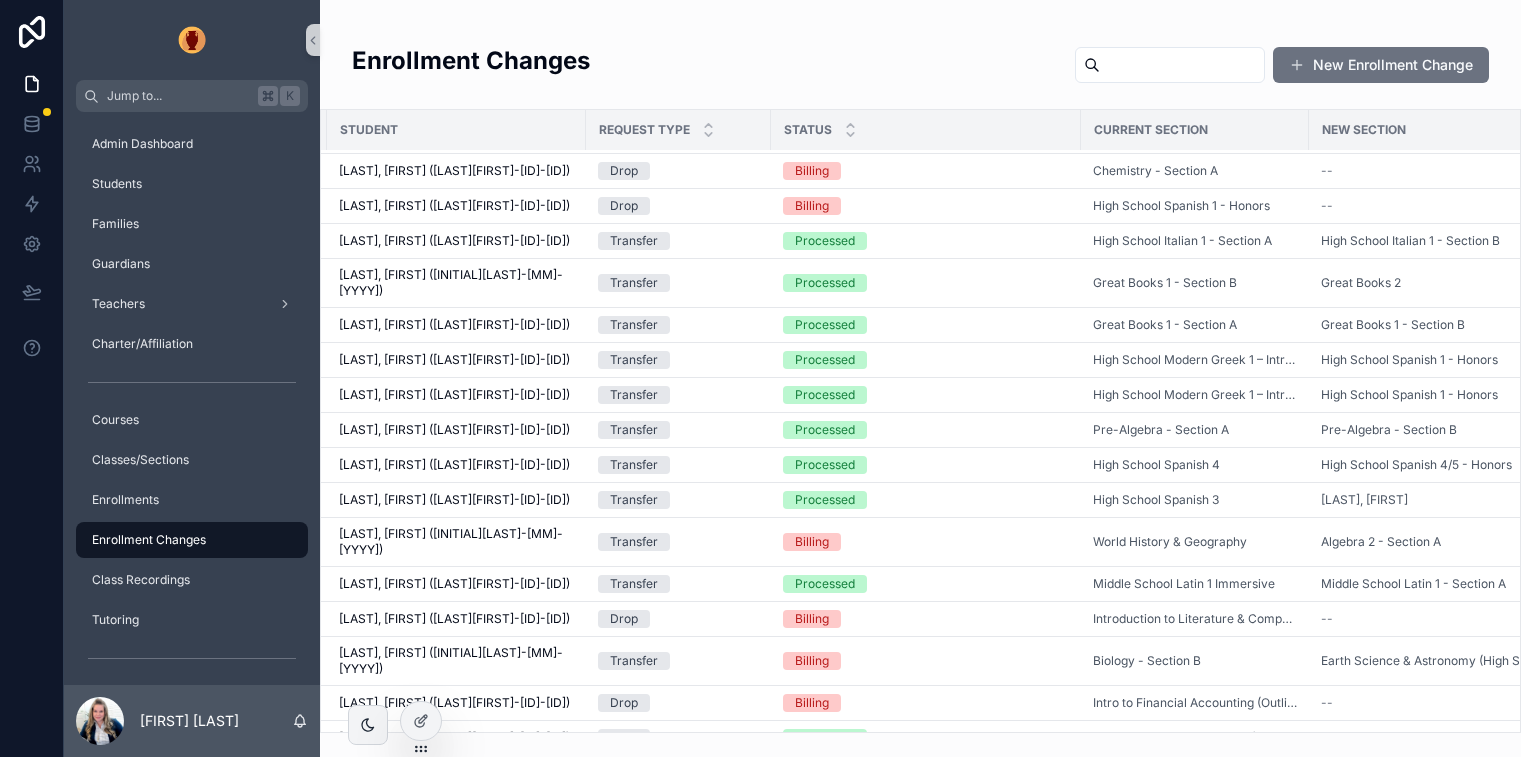 scroll, scrollTop: 170, scrollLeft: 204, axis: both 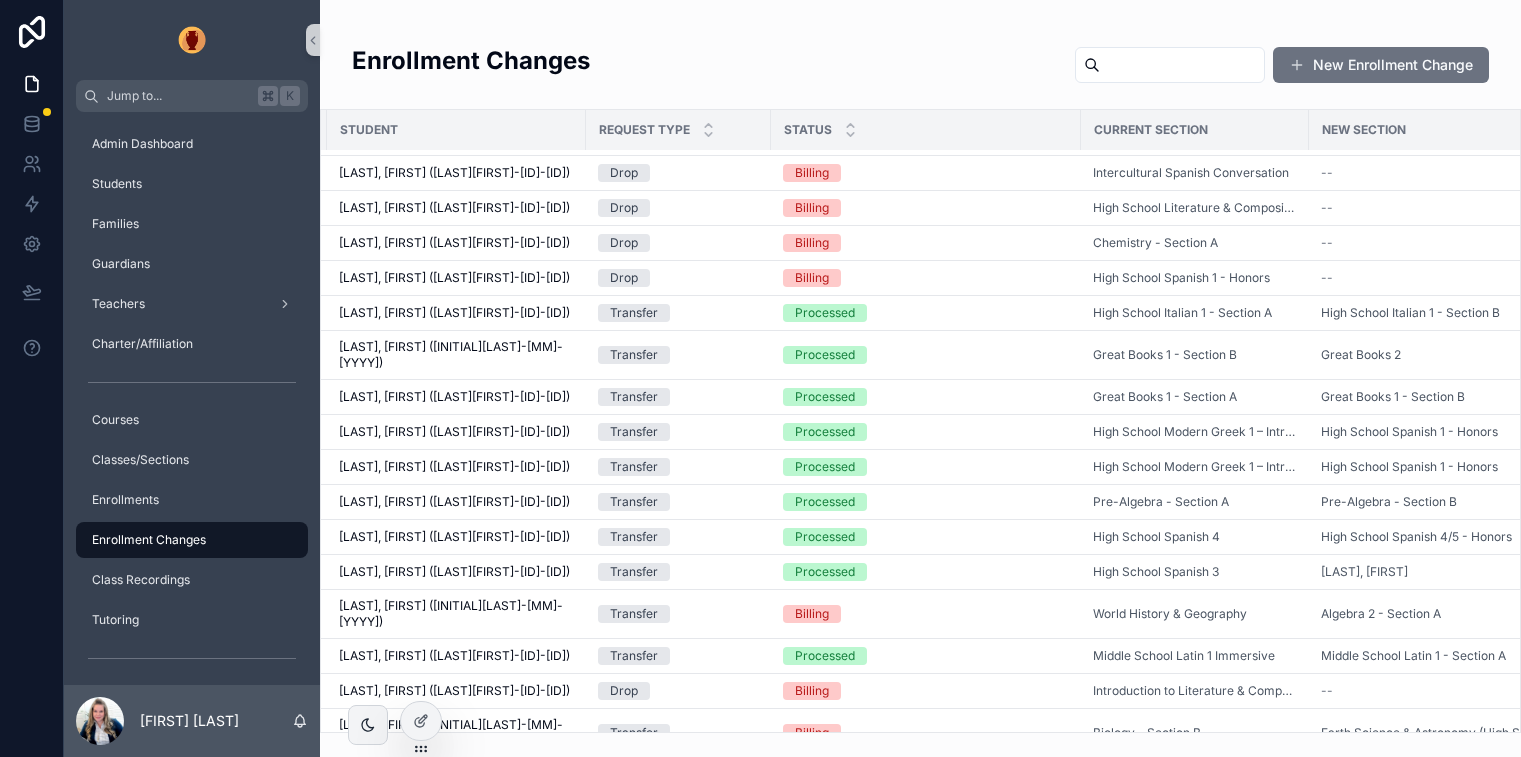 click at bounding box center (1182, 65) 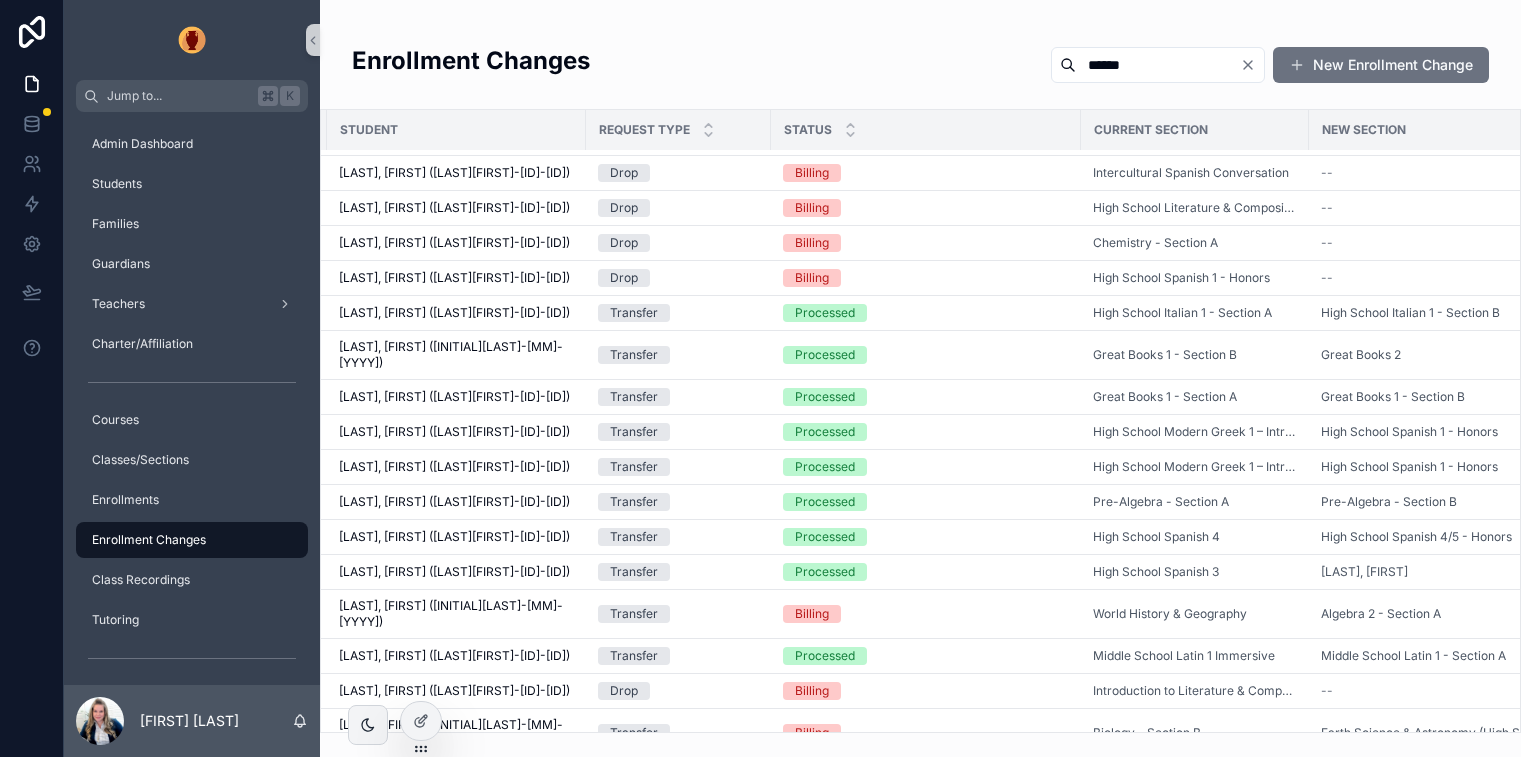 type on "******" 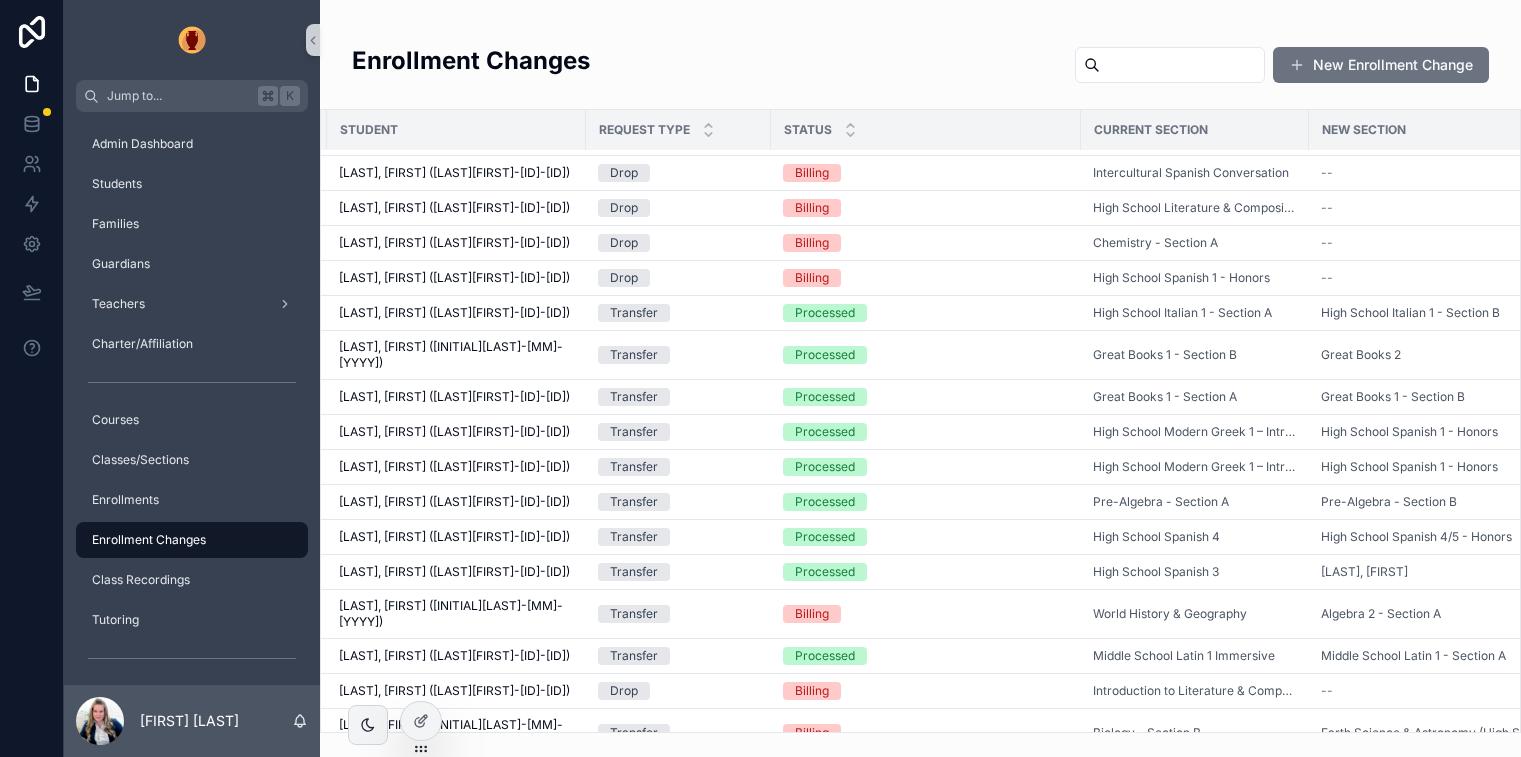 scroll, scrollTop: 0, scrollLeft: 204, axis: horizontal 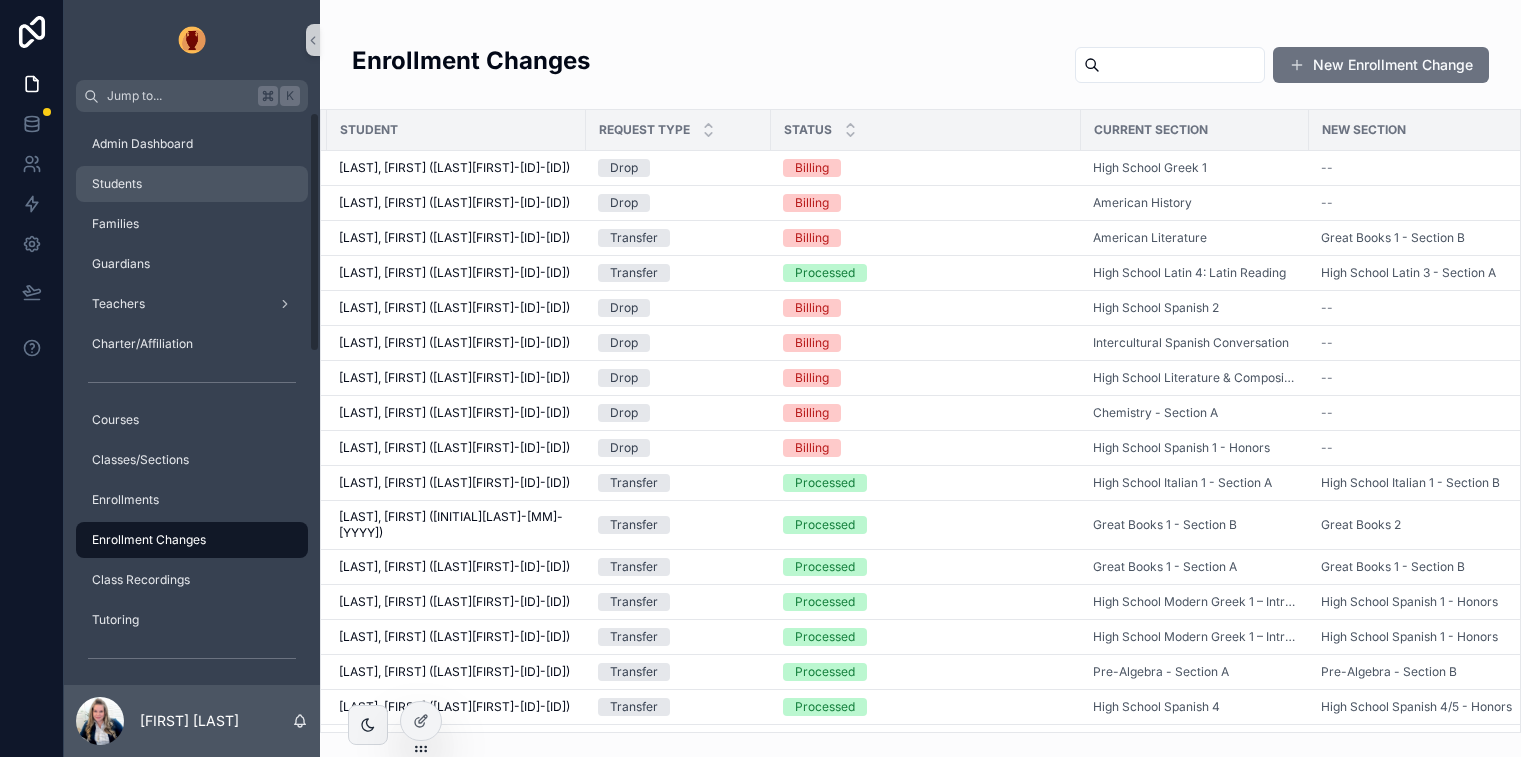 drag, startPoint x: 127, startPoint y: 188, endPoint x: 313, endPoint y: 191, distance: 186.02419 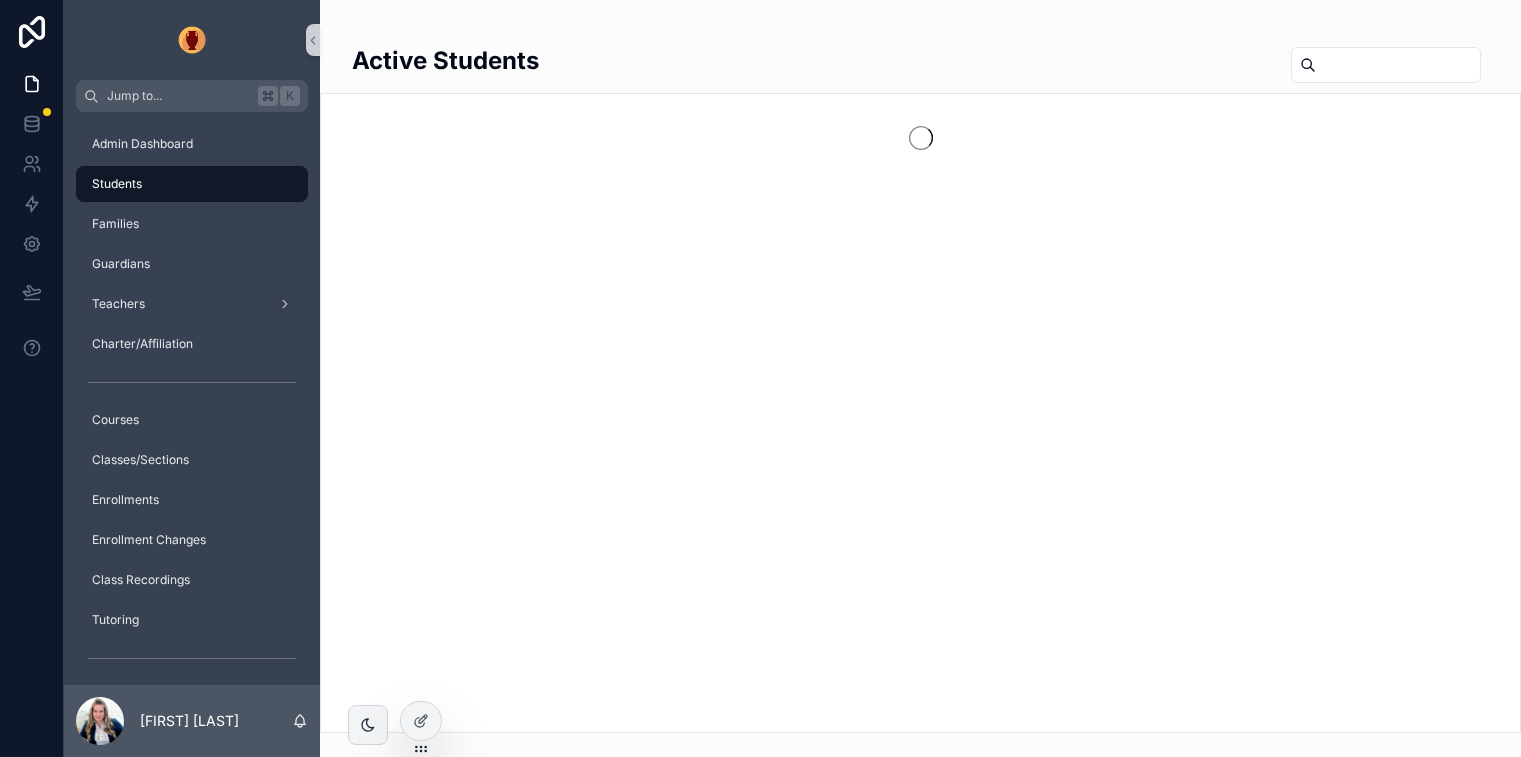 click at bounding box center [1398, 65] 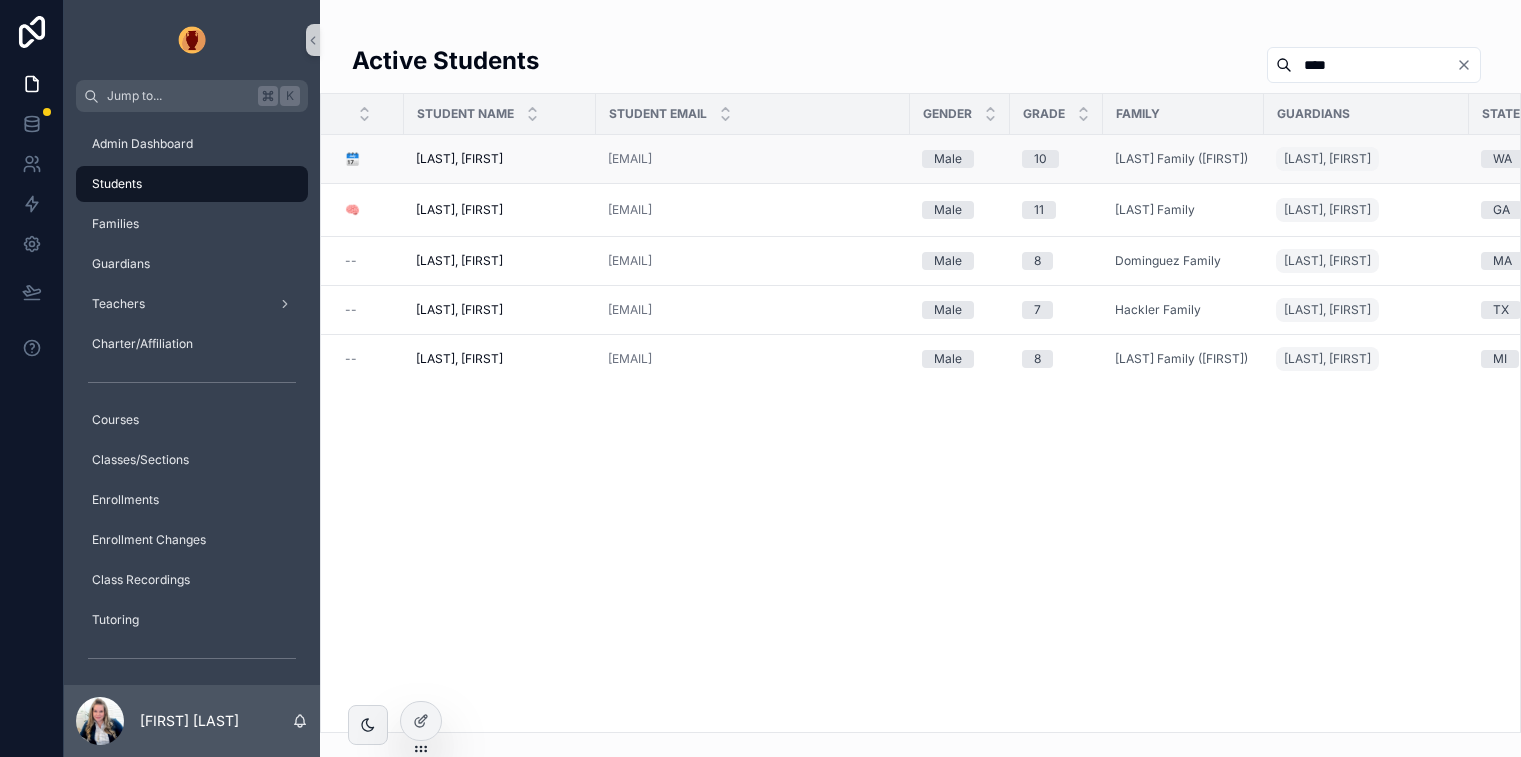 type on "****" 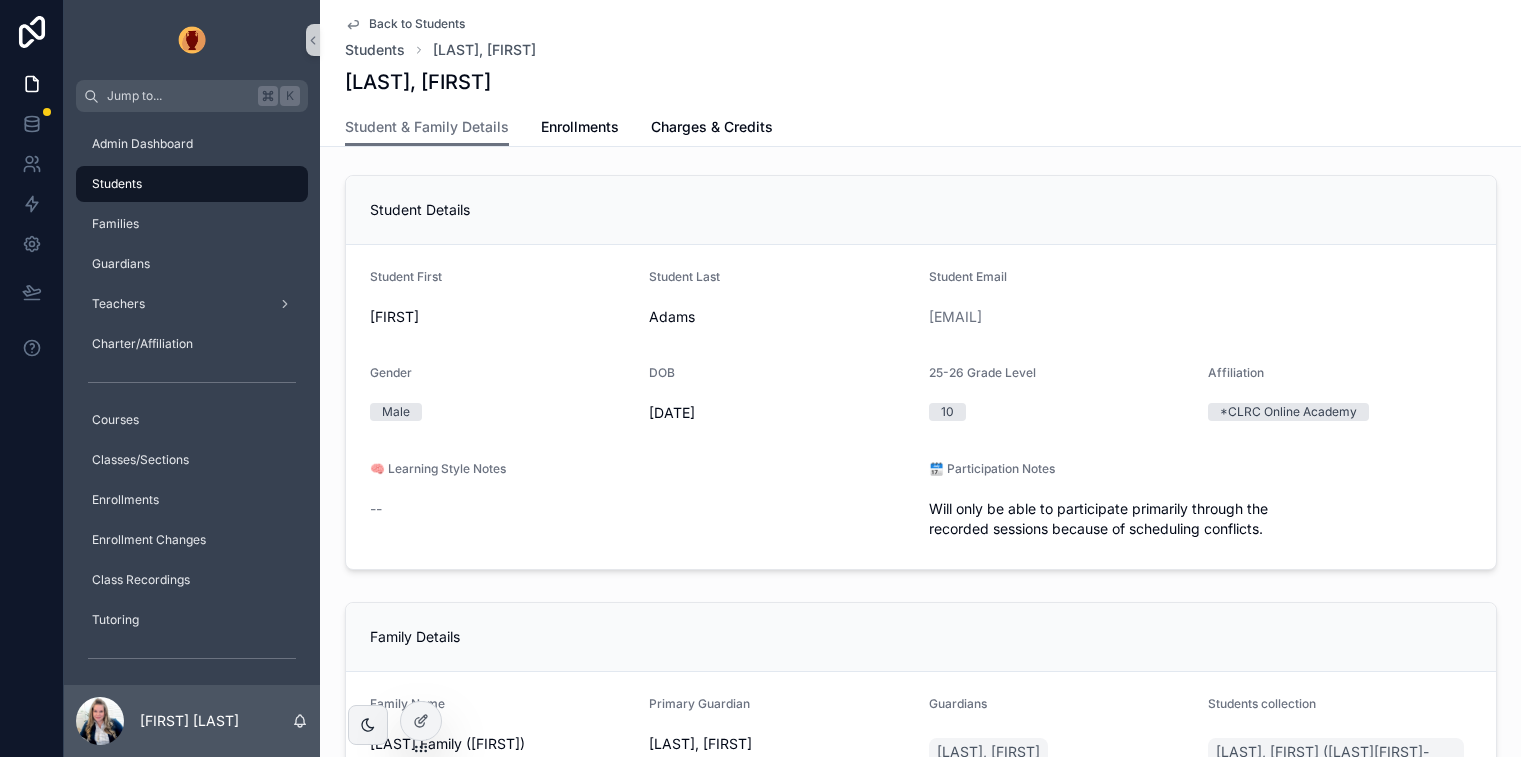 scroll, scrollTop: 0, scrollLeft: 0, axis: both 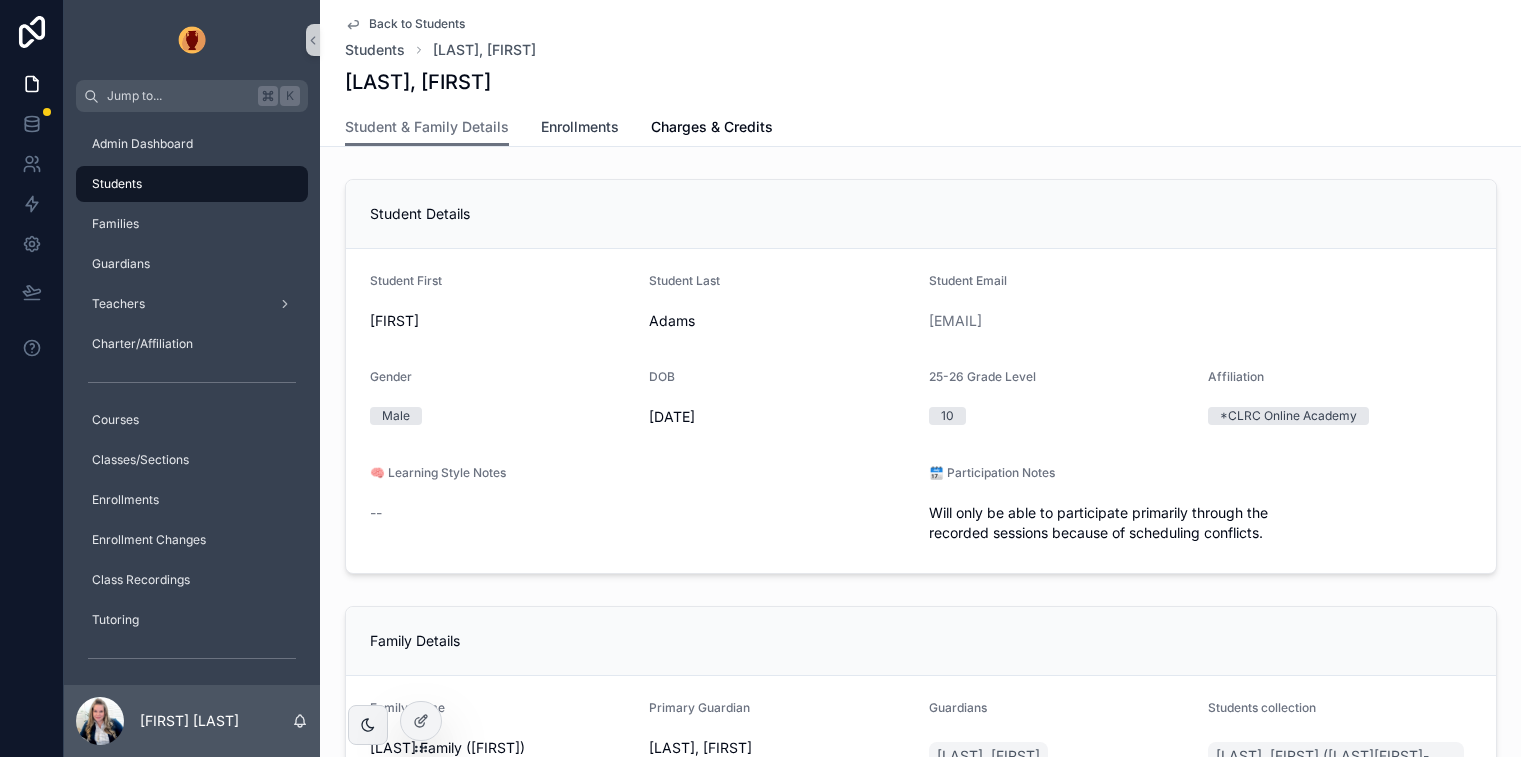 click on "Enrollments" at bounding box center (580, 127) 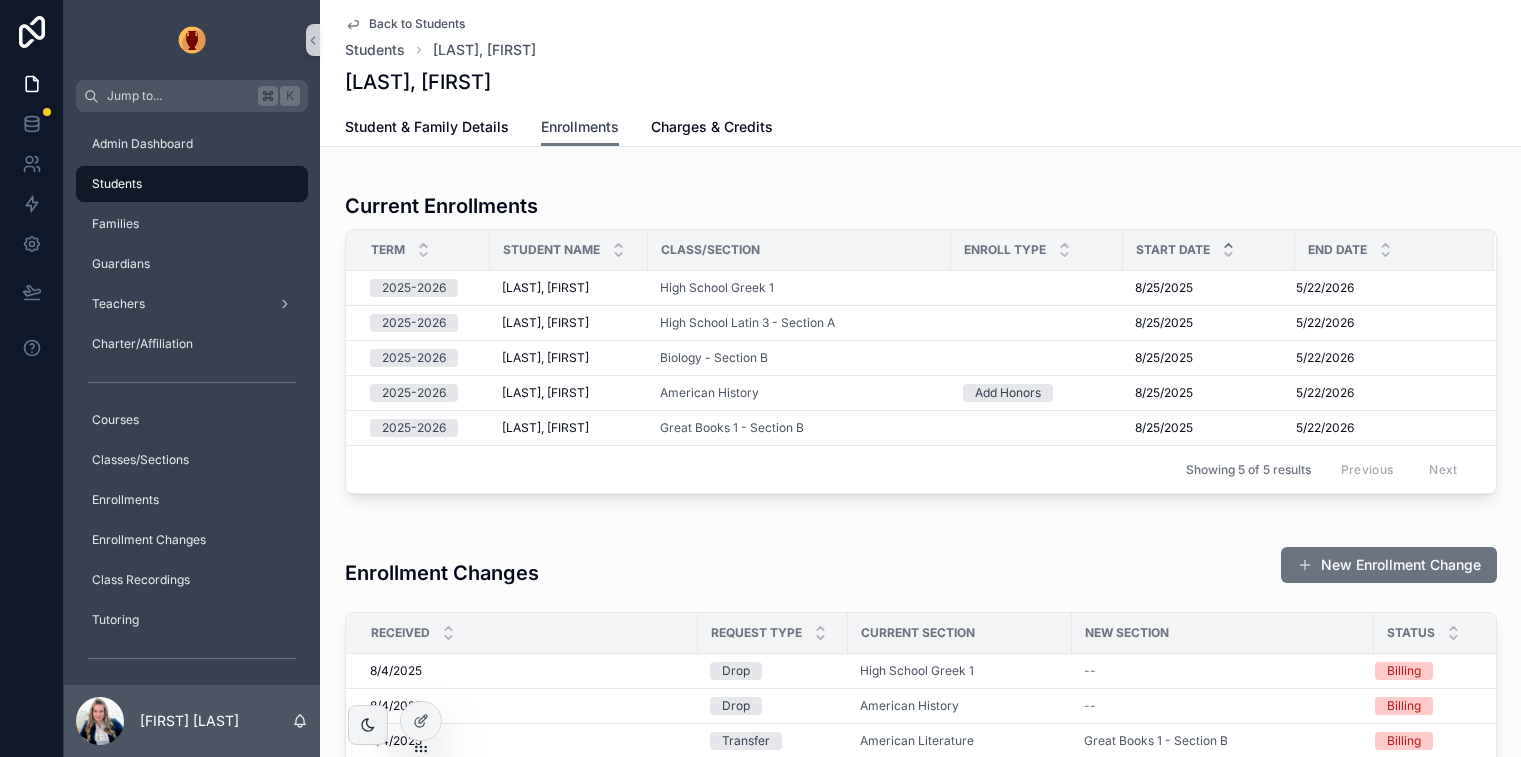 scroll, scrollTop: 13, scrollLeft: 0, axis: vertical 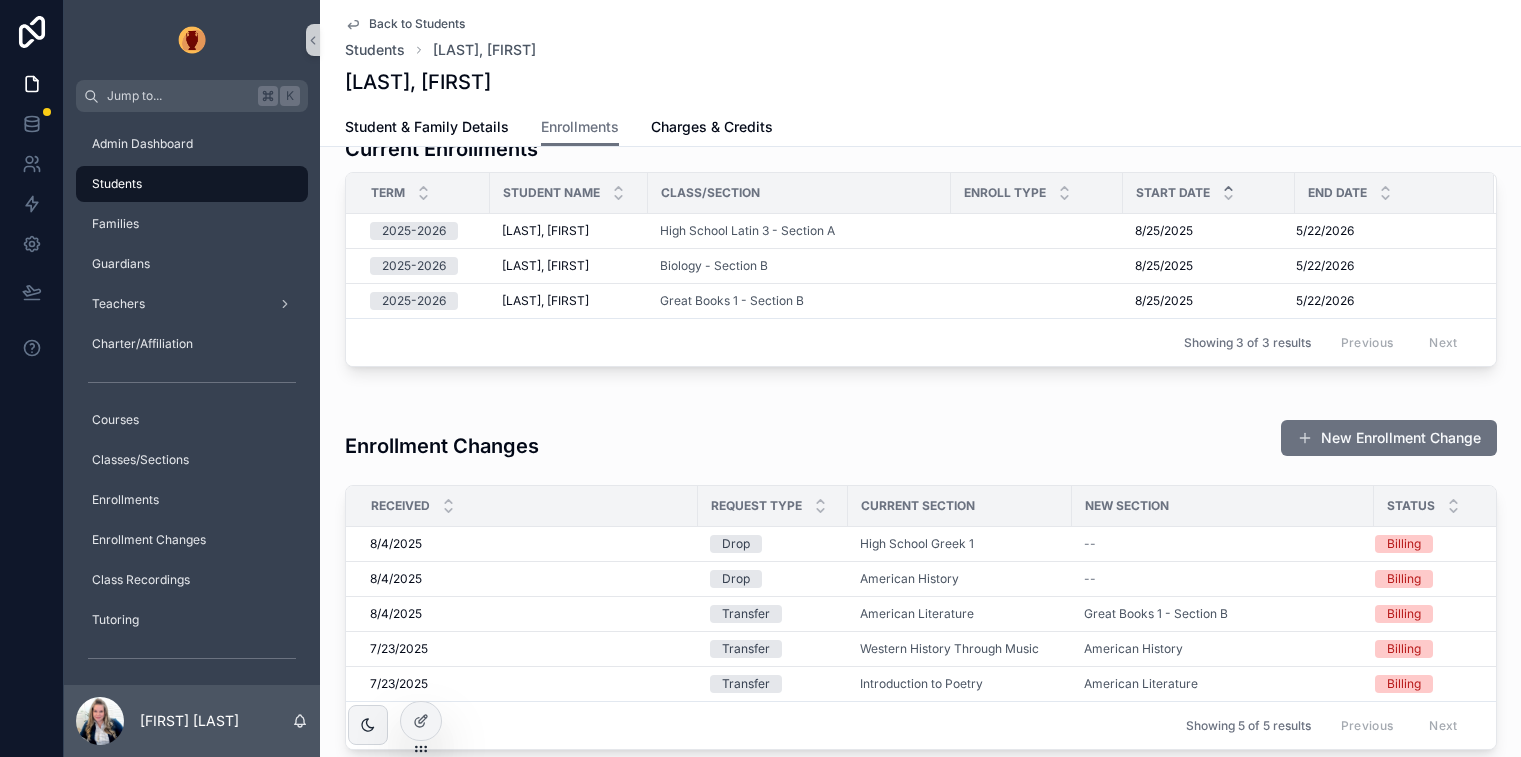click on "Students [LAST], [FIRST]" at bounding box center [921, 38] 